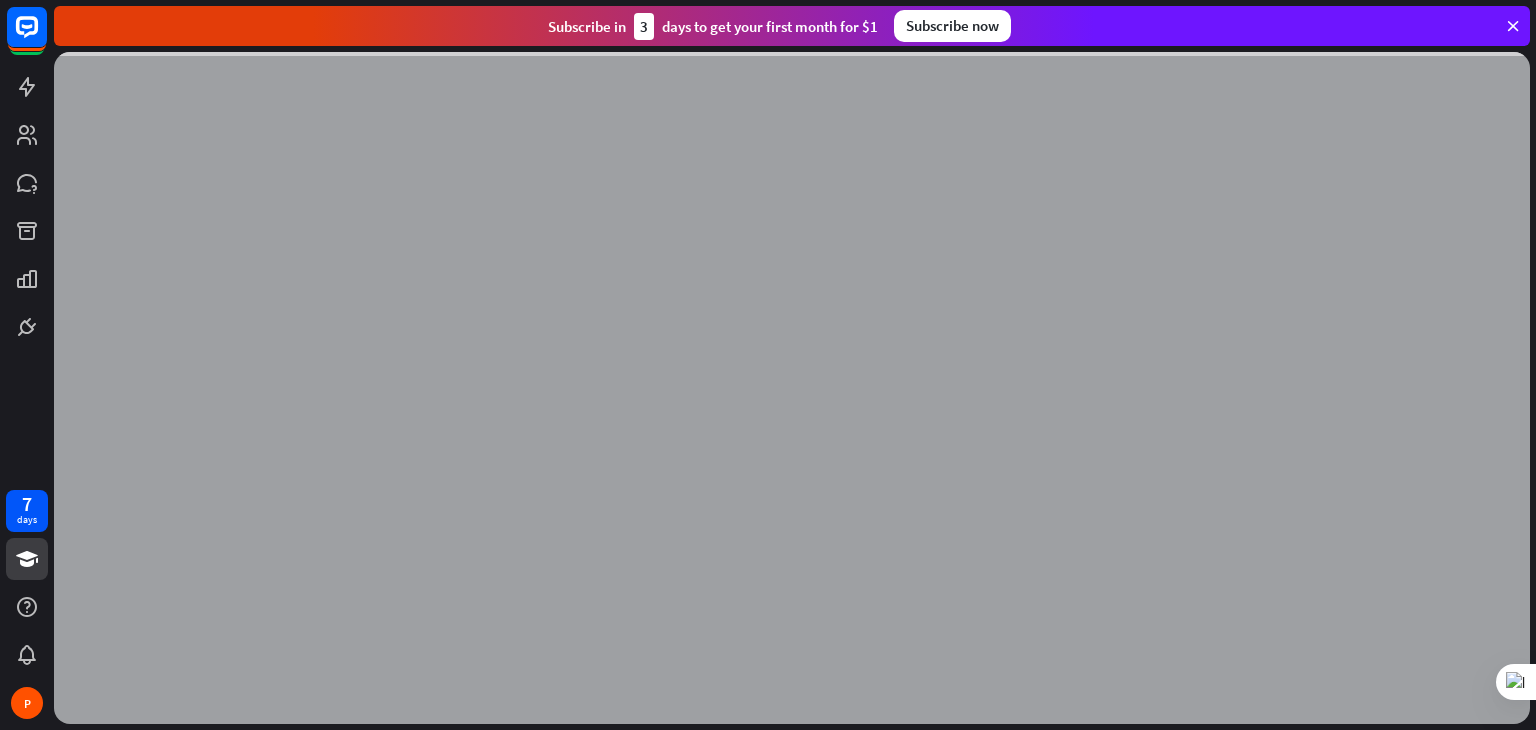 scroll, scrollTop: 0, scrollLeft: 0, axis: both 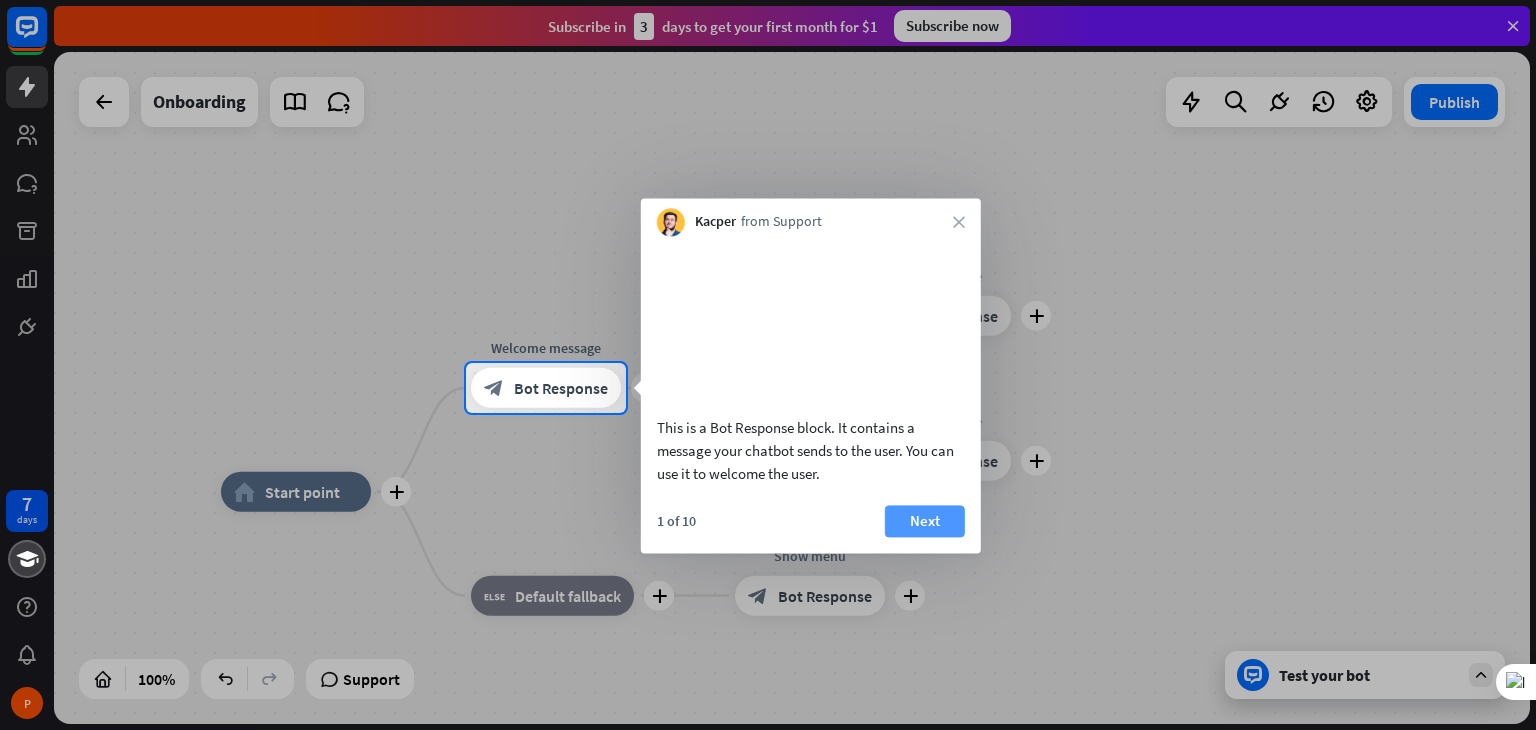 click on "Next" at bounding box center [925, 521] 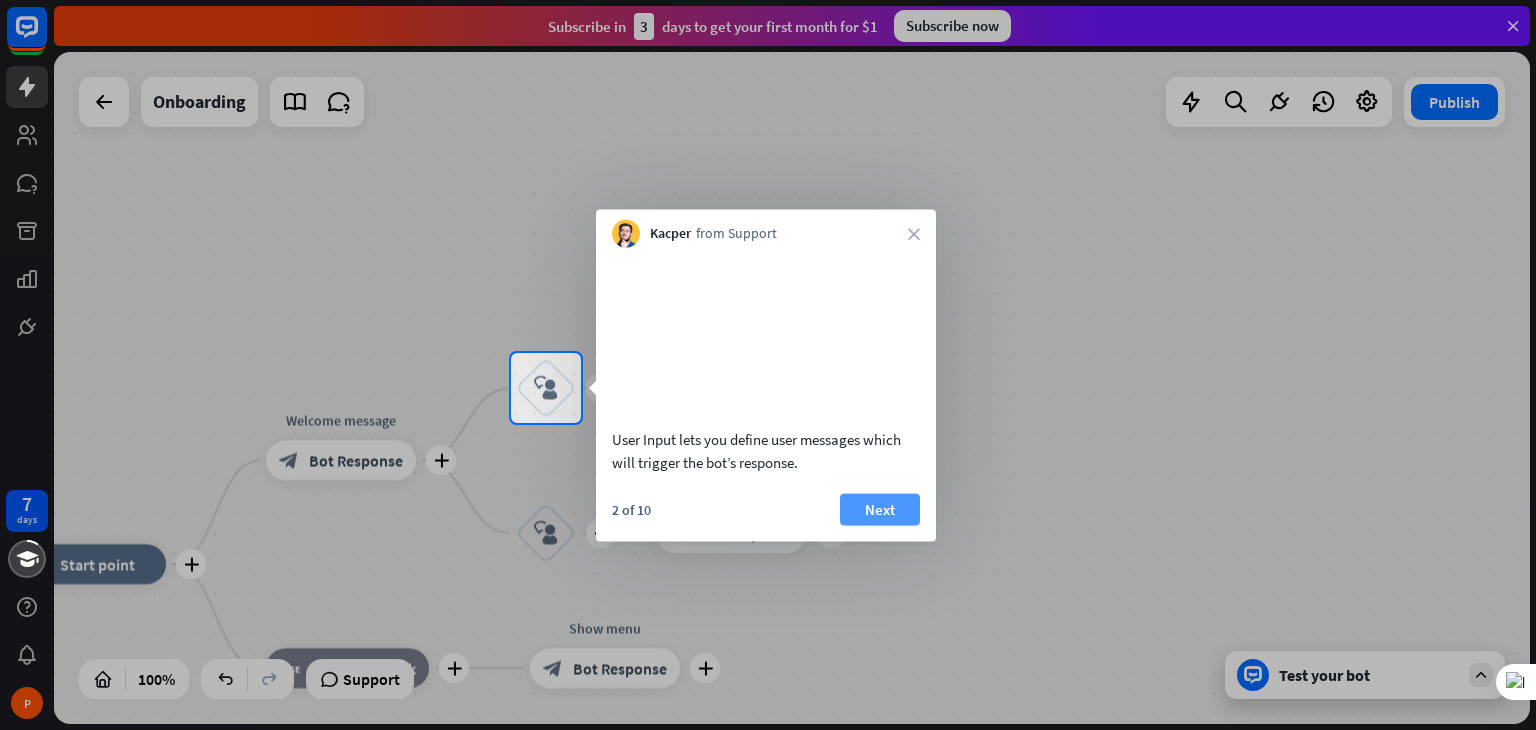 click on "Next" at bounding box center [880, 509] 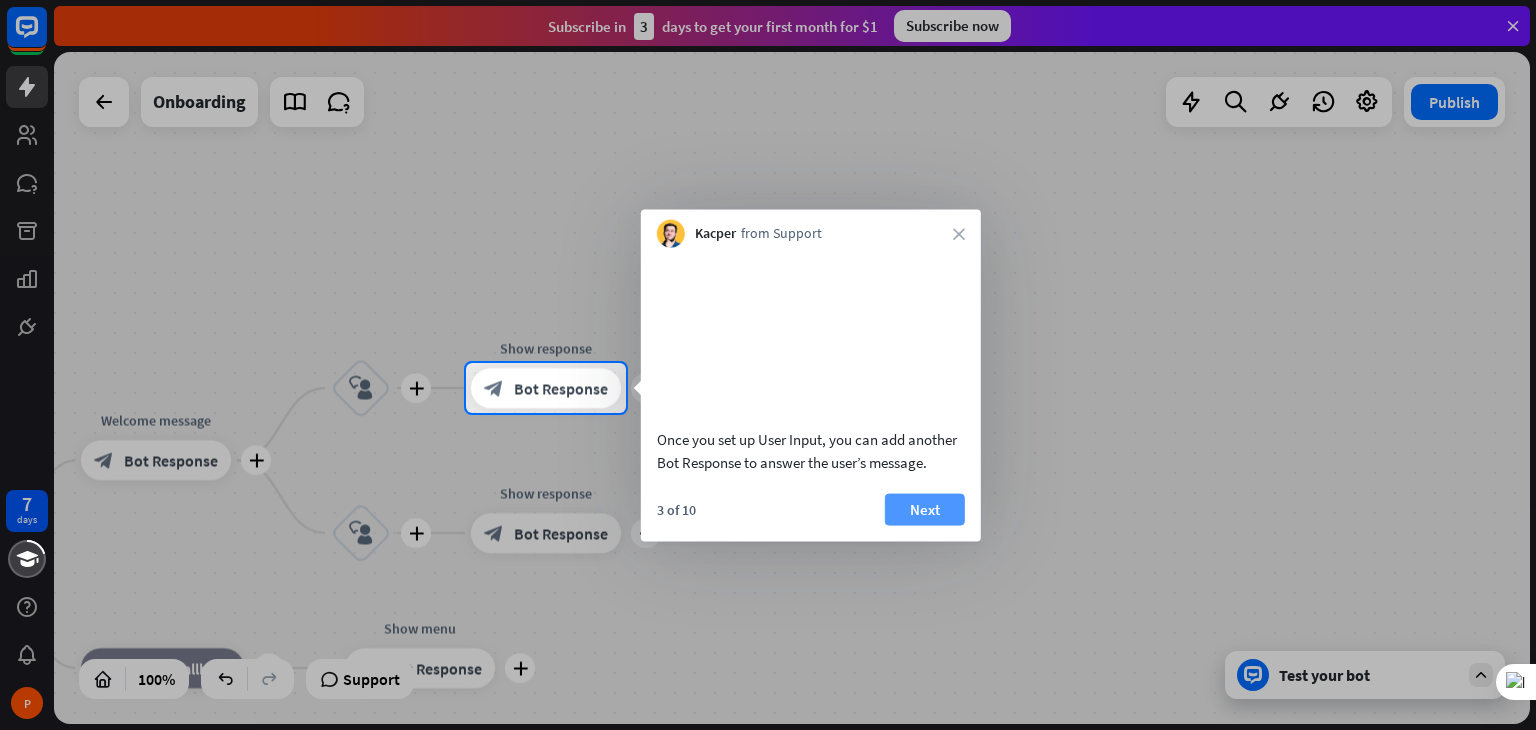 click on "Next" at bounding box center [925, 509] 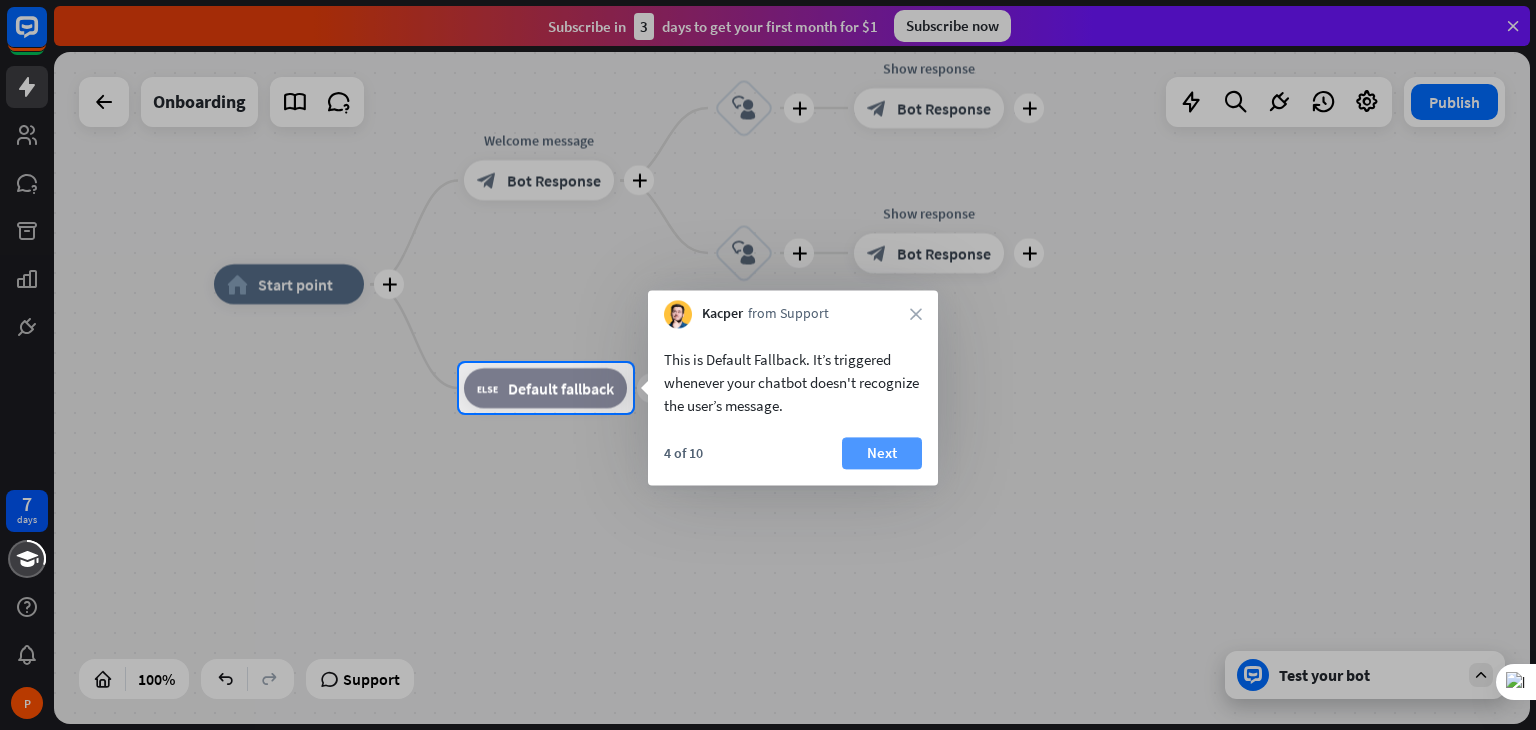 click on "Next" at bounding box center [882, 453] 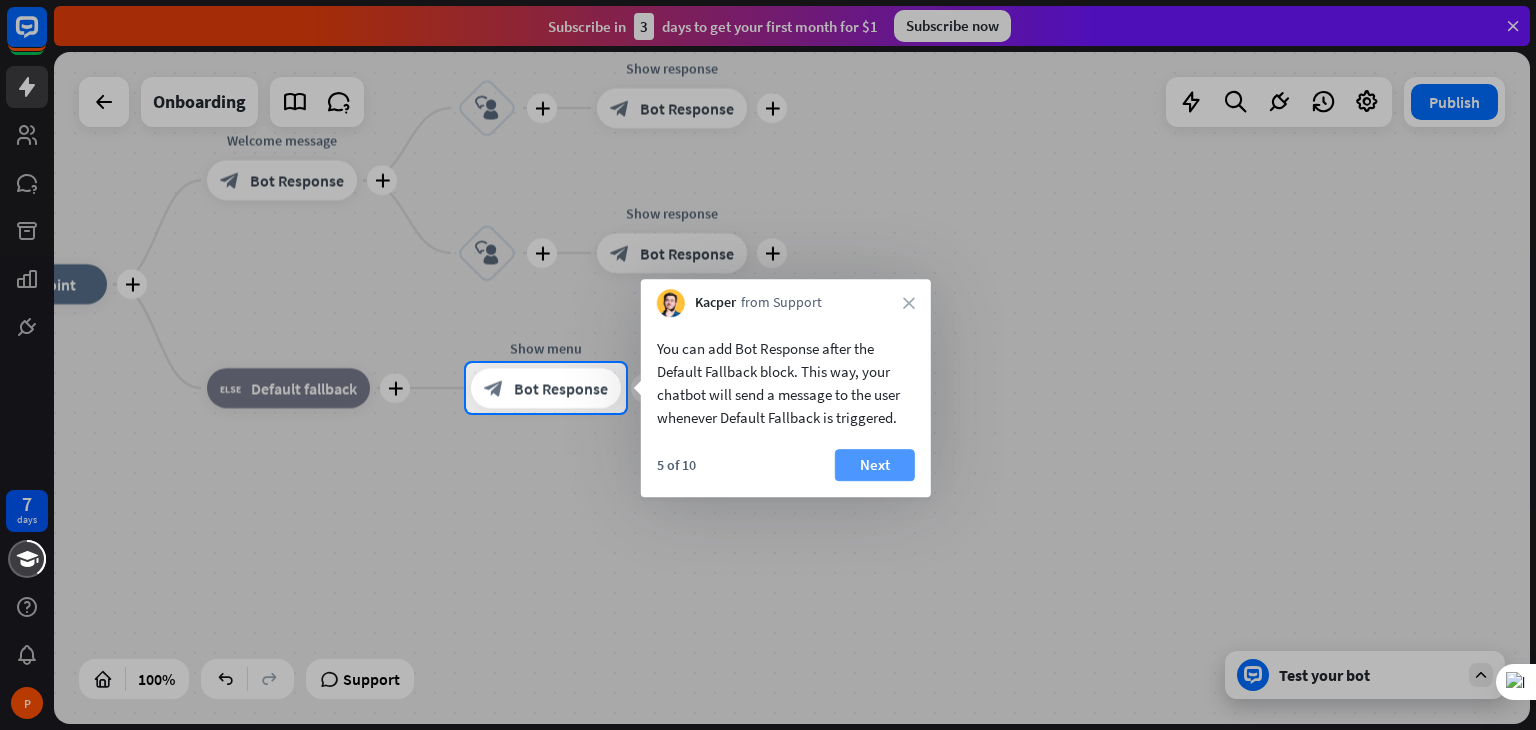 click on "Next" at bounding box center [875, 465] 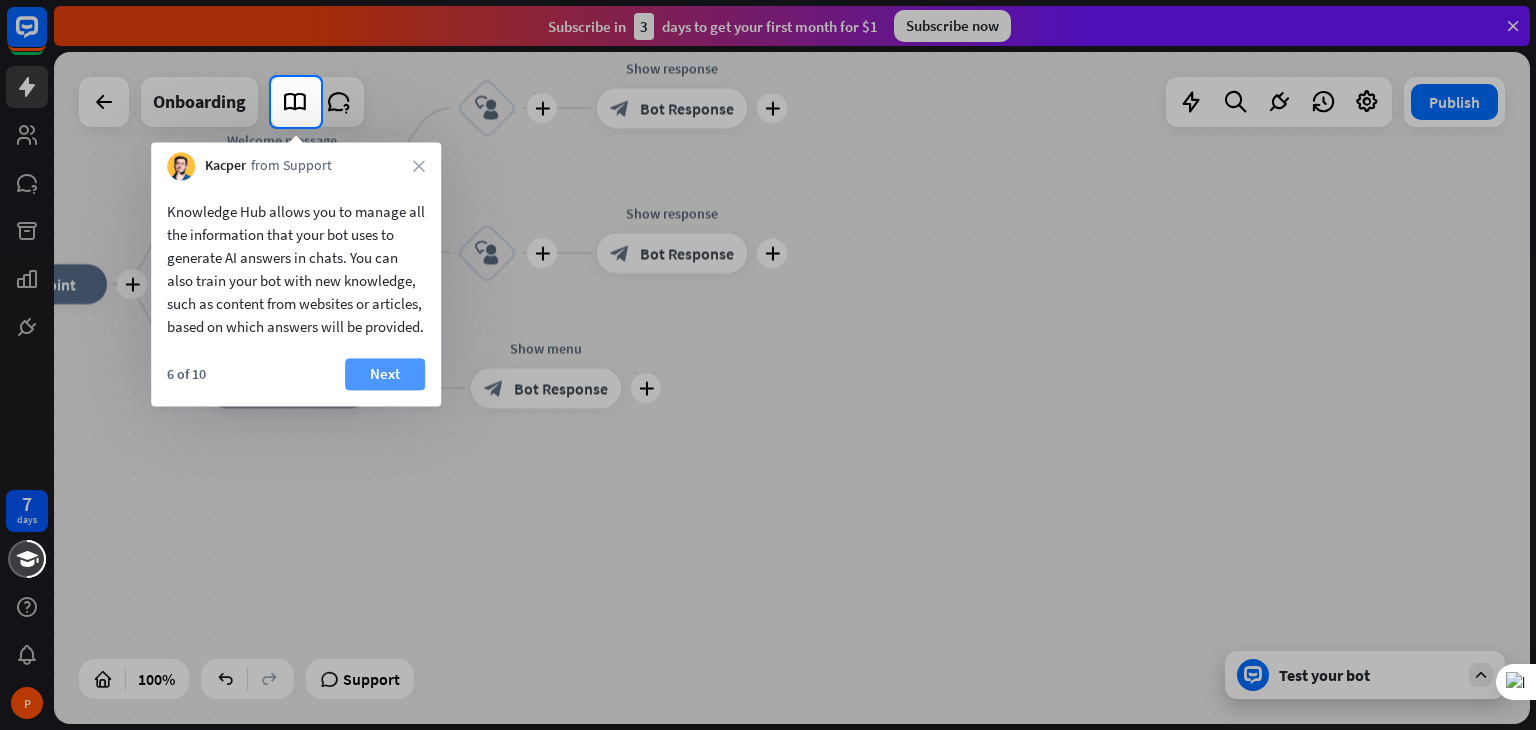 click on "Next" at bounding box center [385, 374] 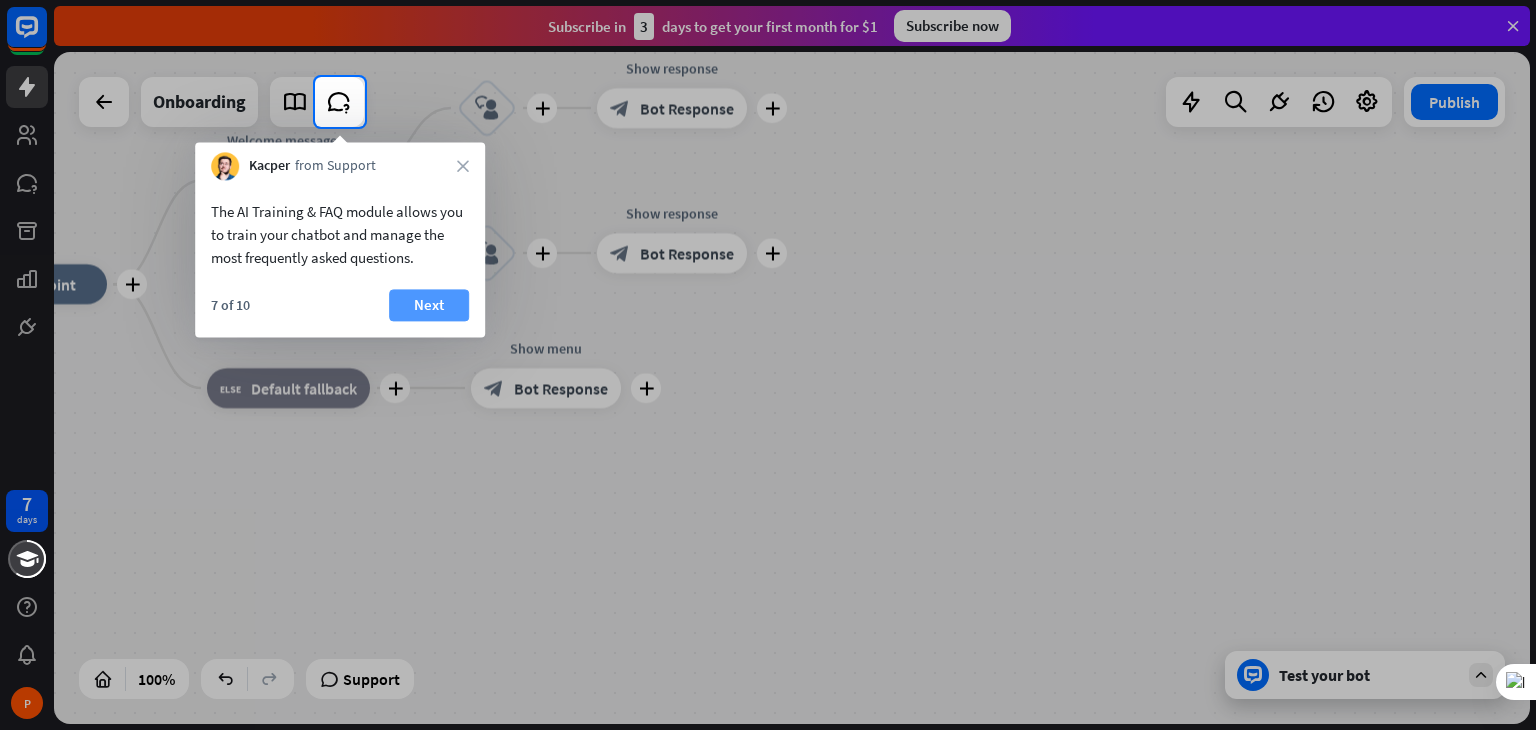click on "Next" at bounding box center (429, 305) 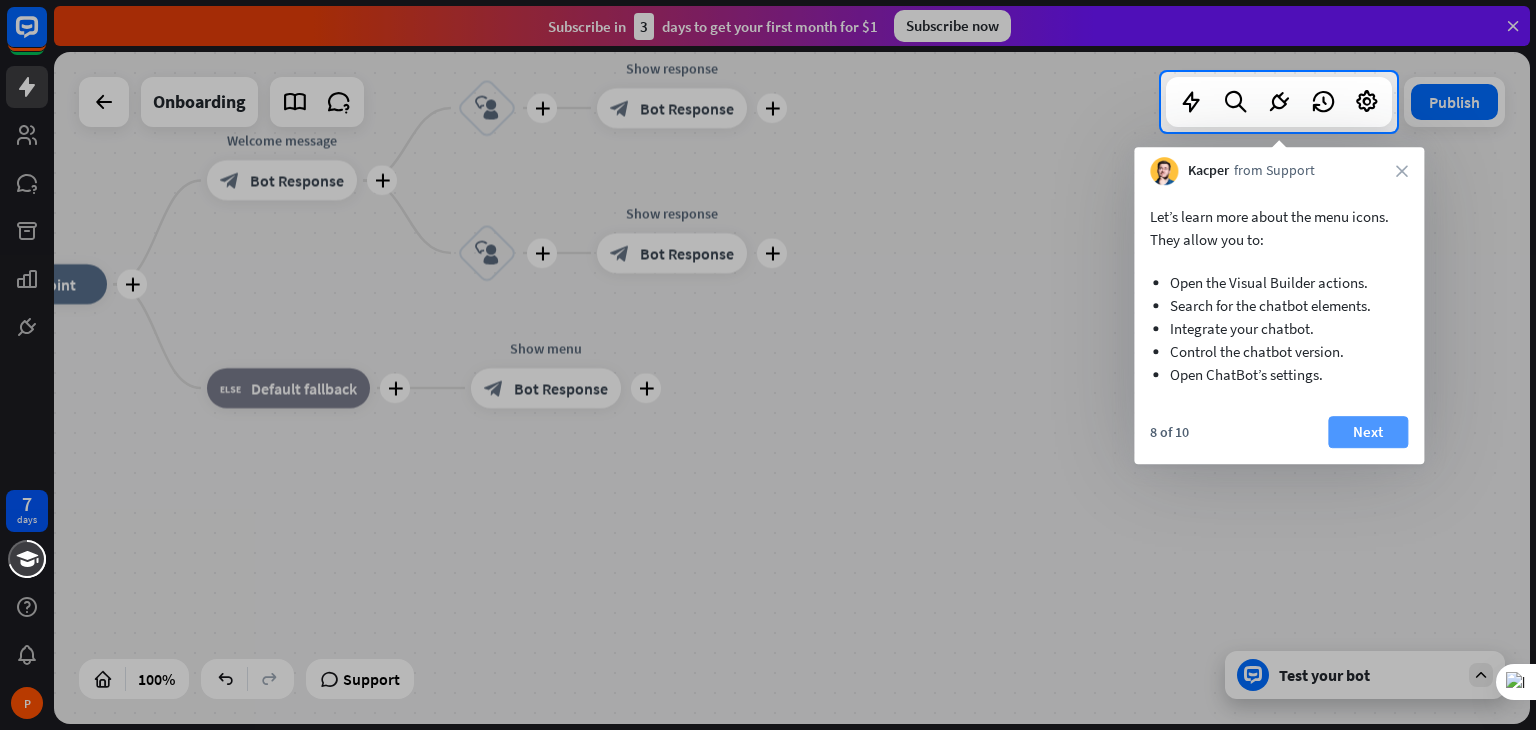 click on "Next" at bounding box center (1368, 432) 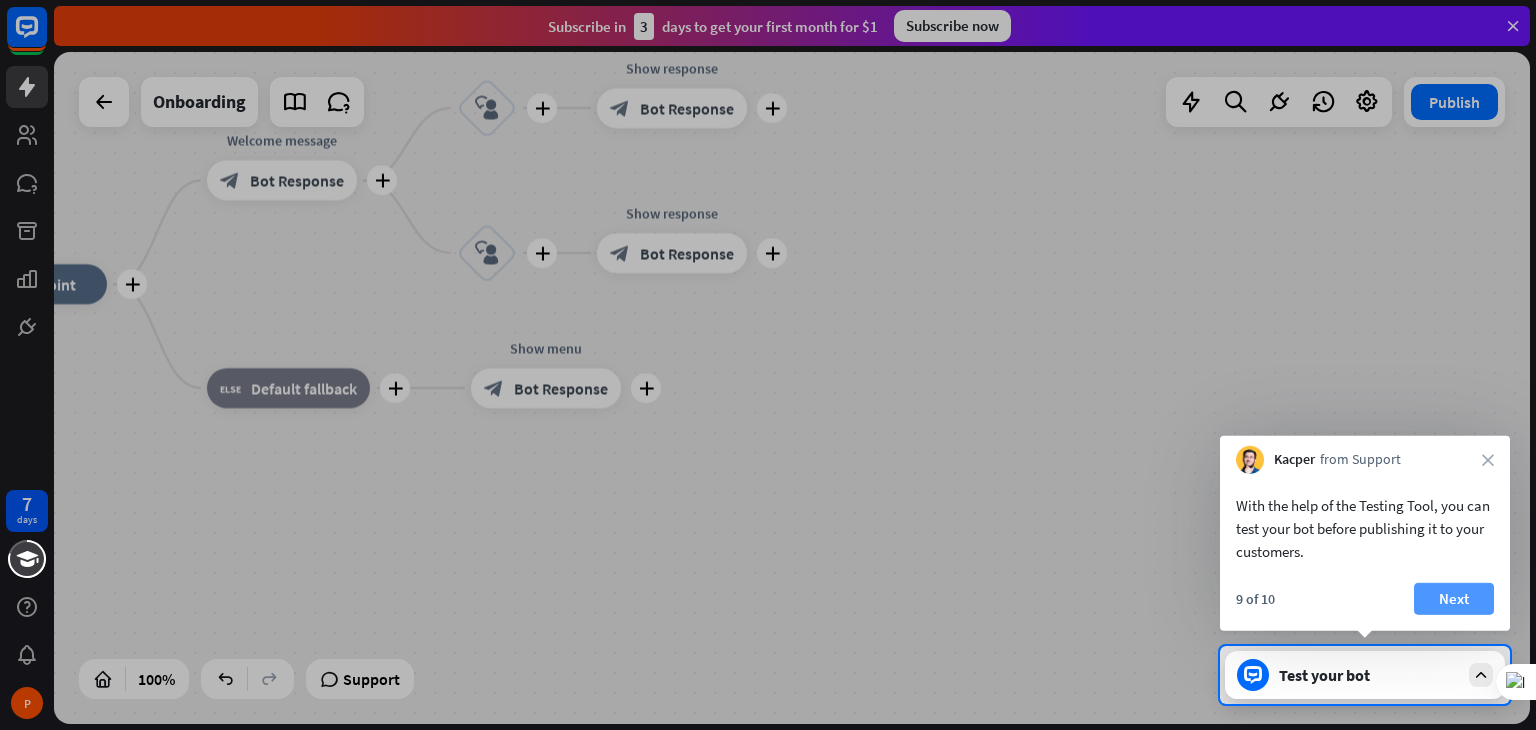 click on "Next" at bounding box center (1454, 599) 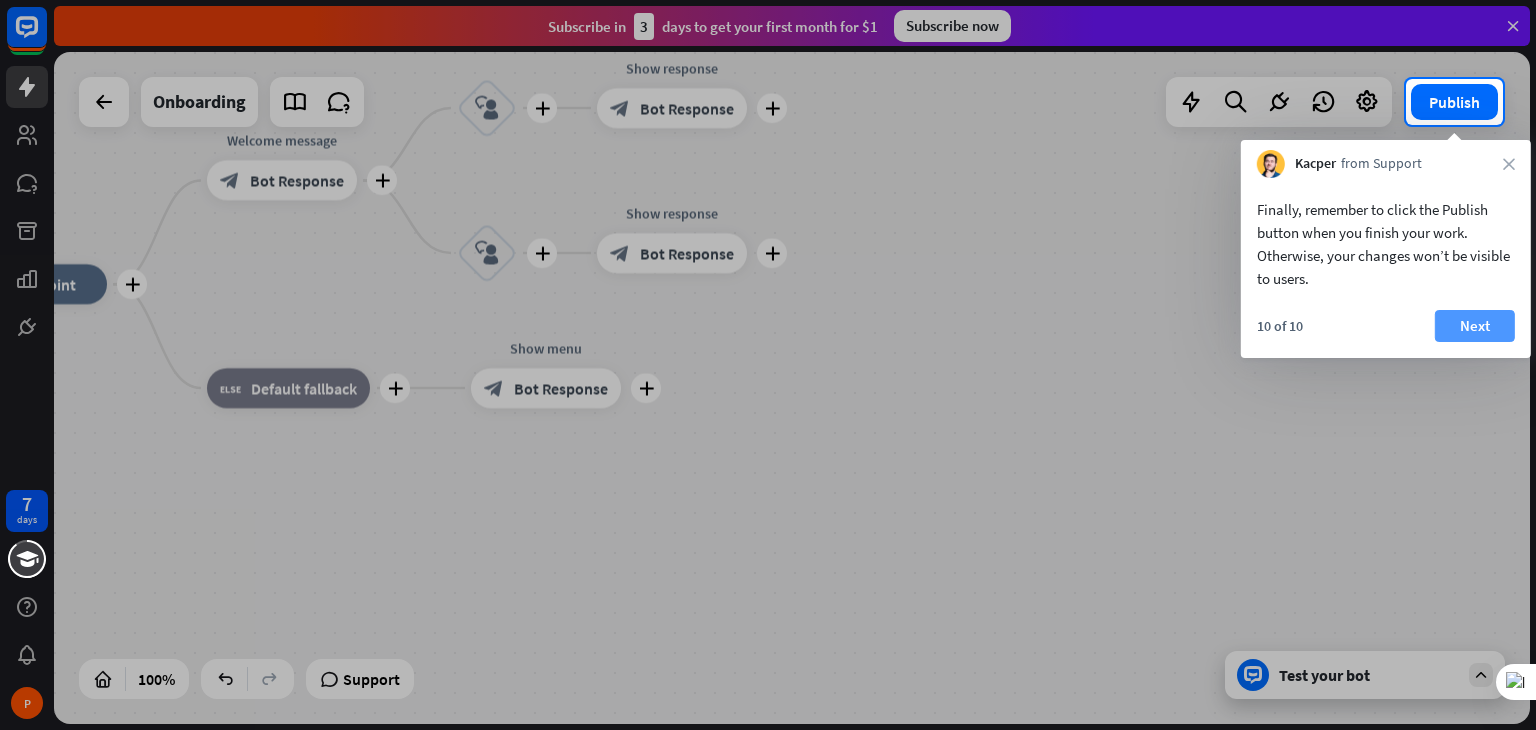click on "Next" at bounding box center [1475, 326] 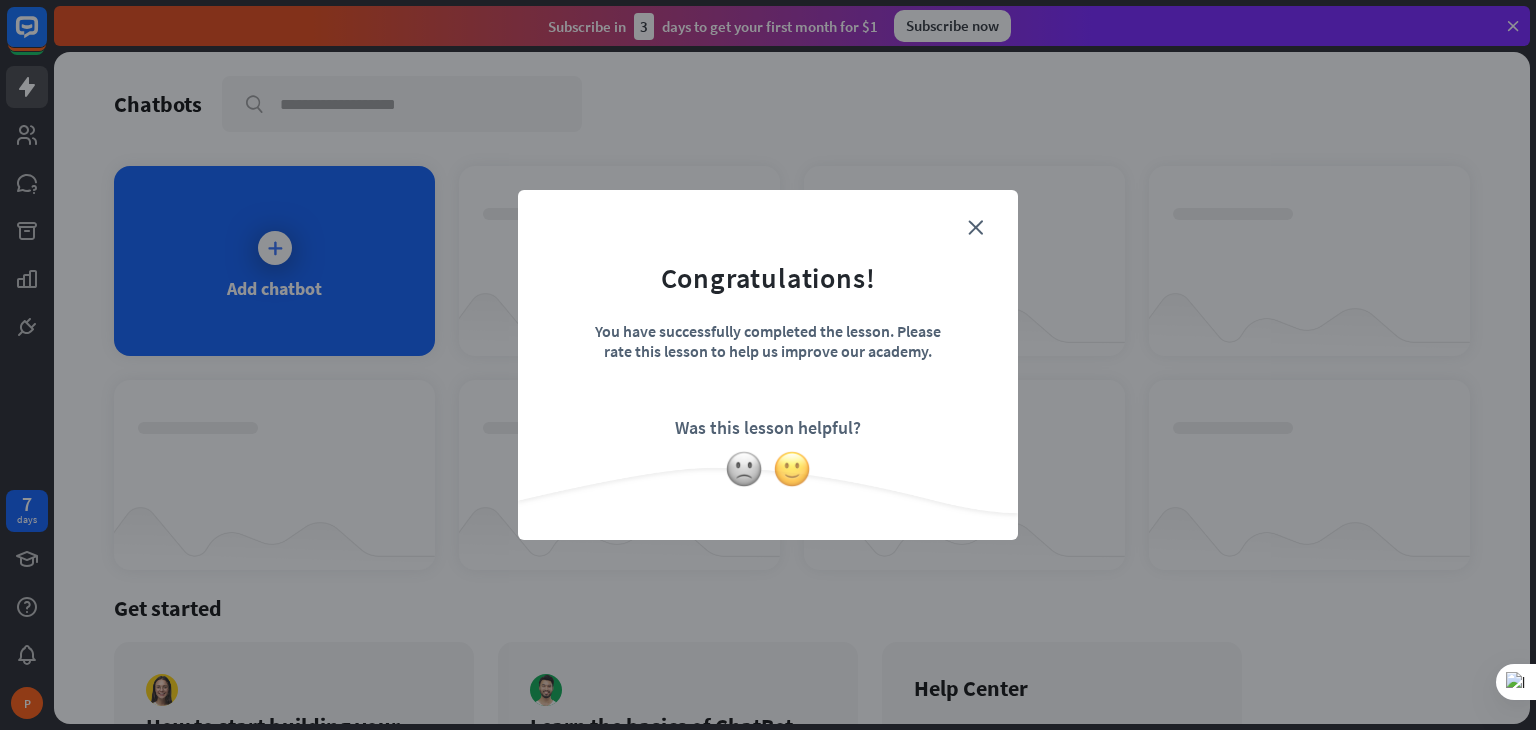 click at bounding box center (792, 469) 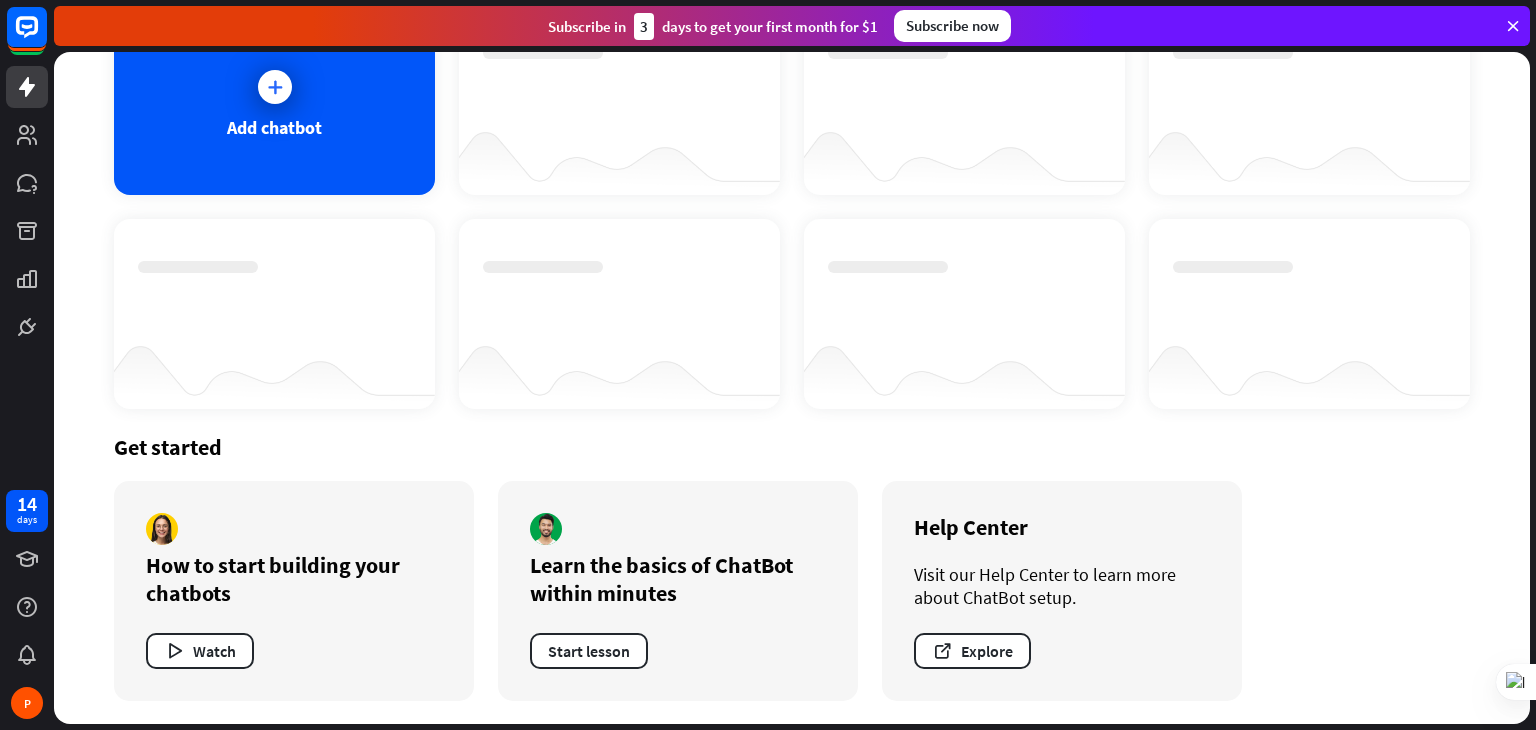 scroll, scrollTop: 0, scrollLeft: 0, axis: both 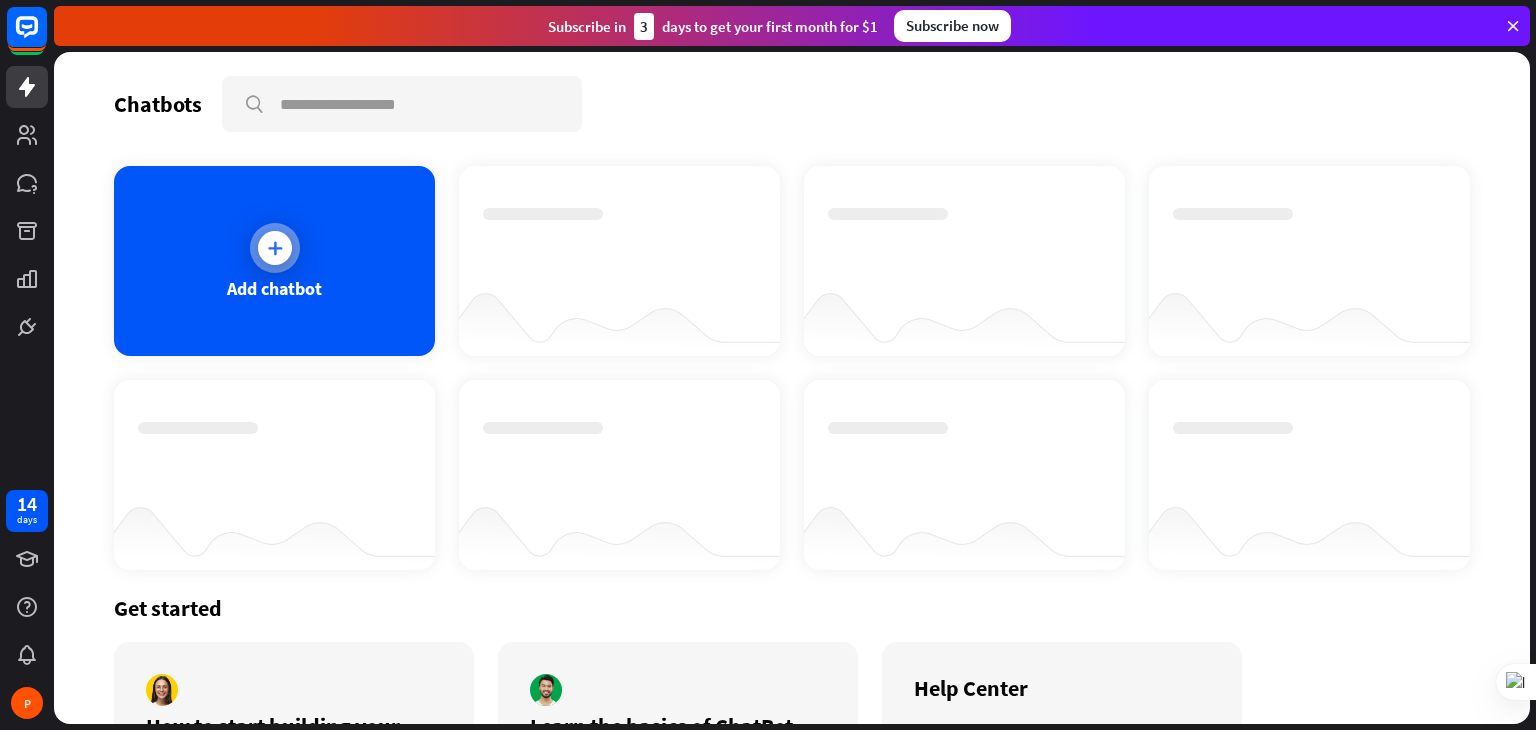 click at bounding box center [275, 248] 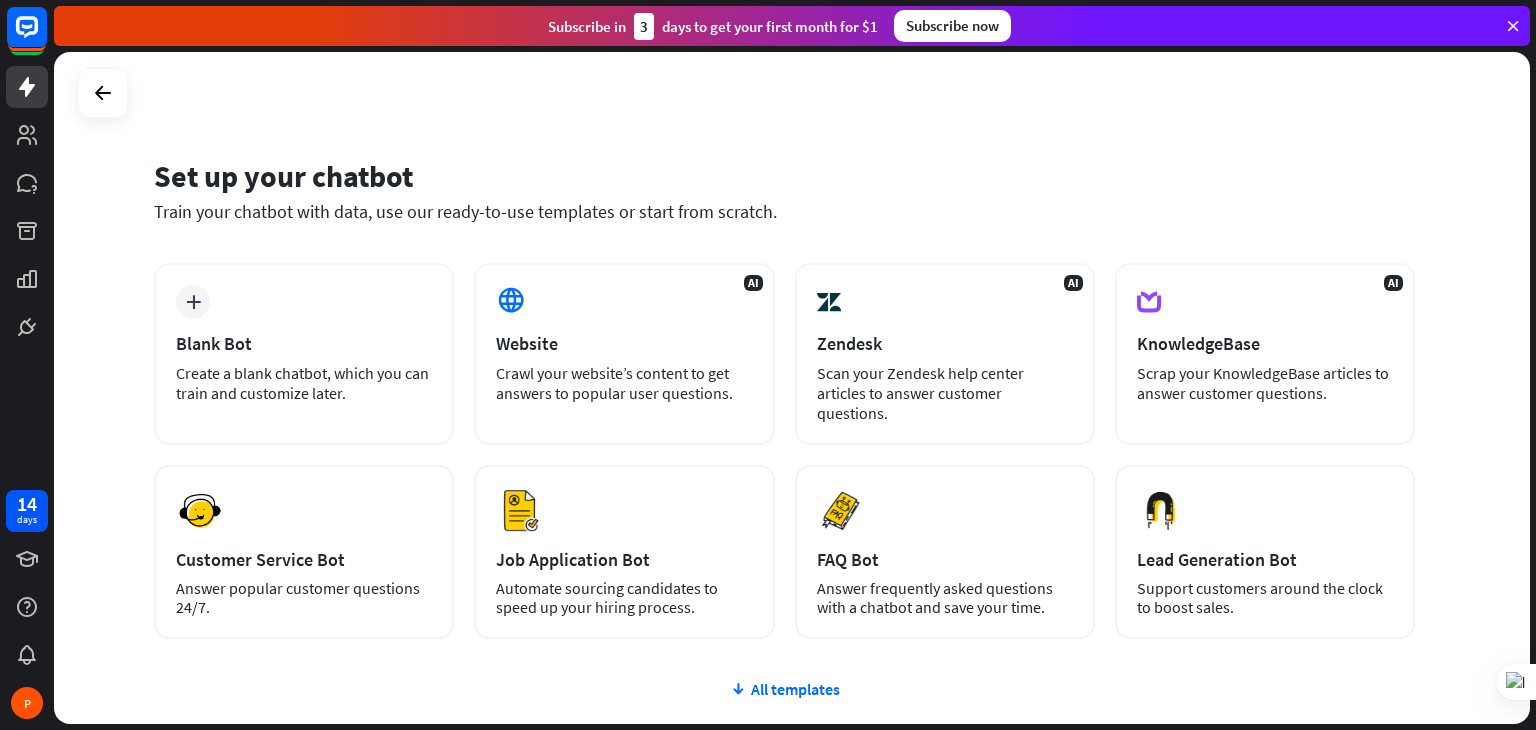 scroll, scrollTop: 0, scrollLeft: 0, axis: both 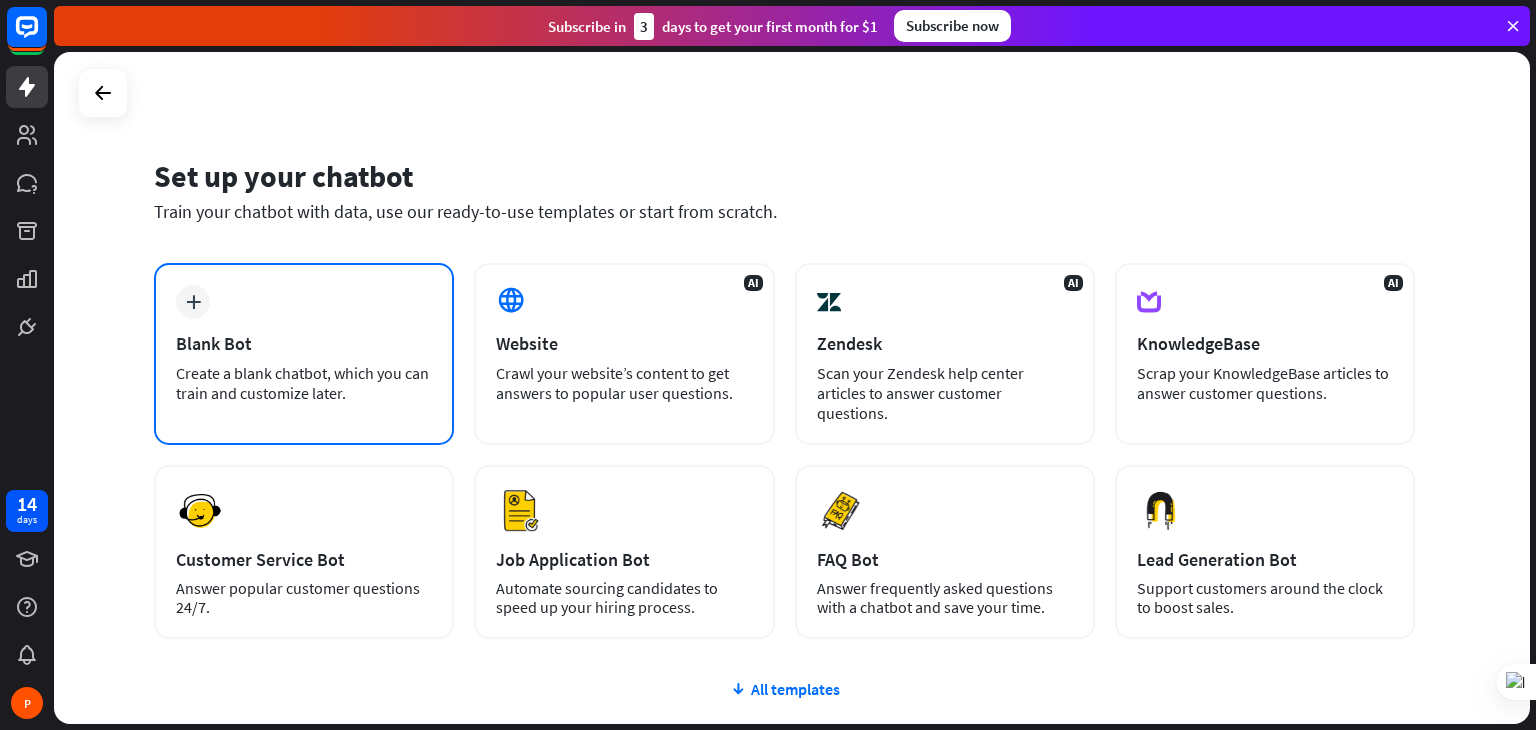 click on "plus   Blank Bot
Create a blank chatbot, which you can train and
customize later." at bounding box center [304, 354] 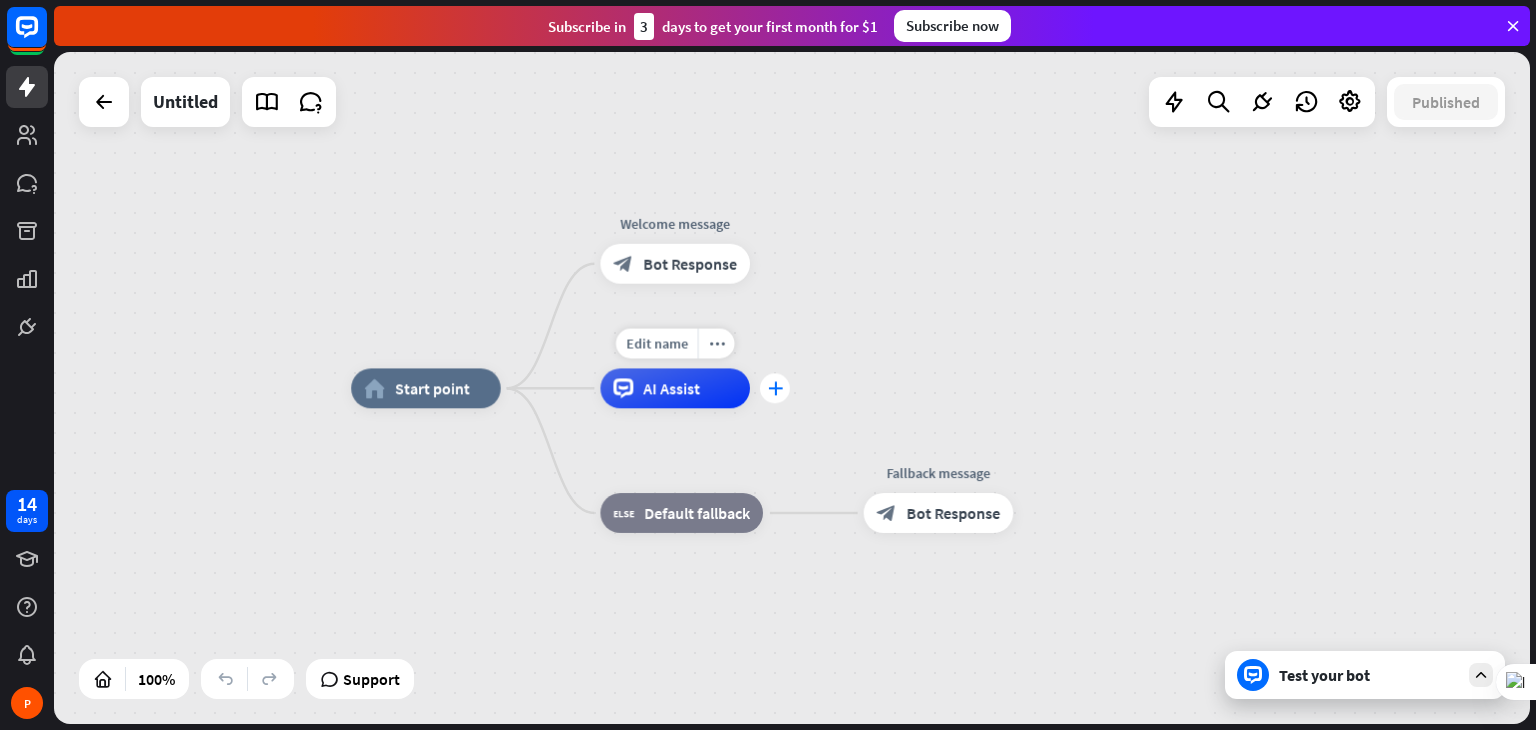 click on "plus" at bounding box center (774, 388) 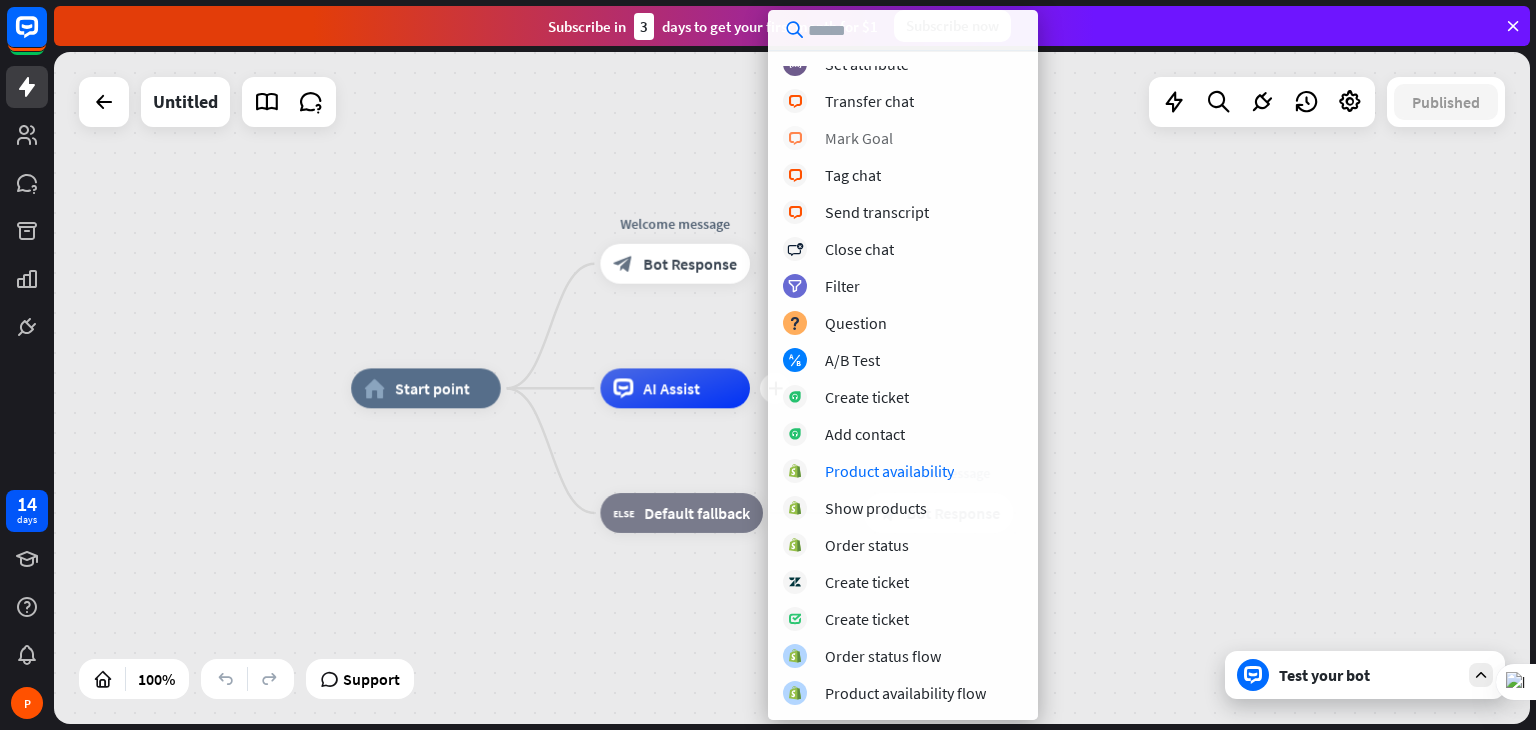 scroll, scrollTop: 0, scrollLeft: 0, axis: both 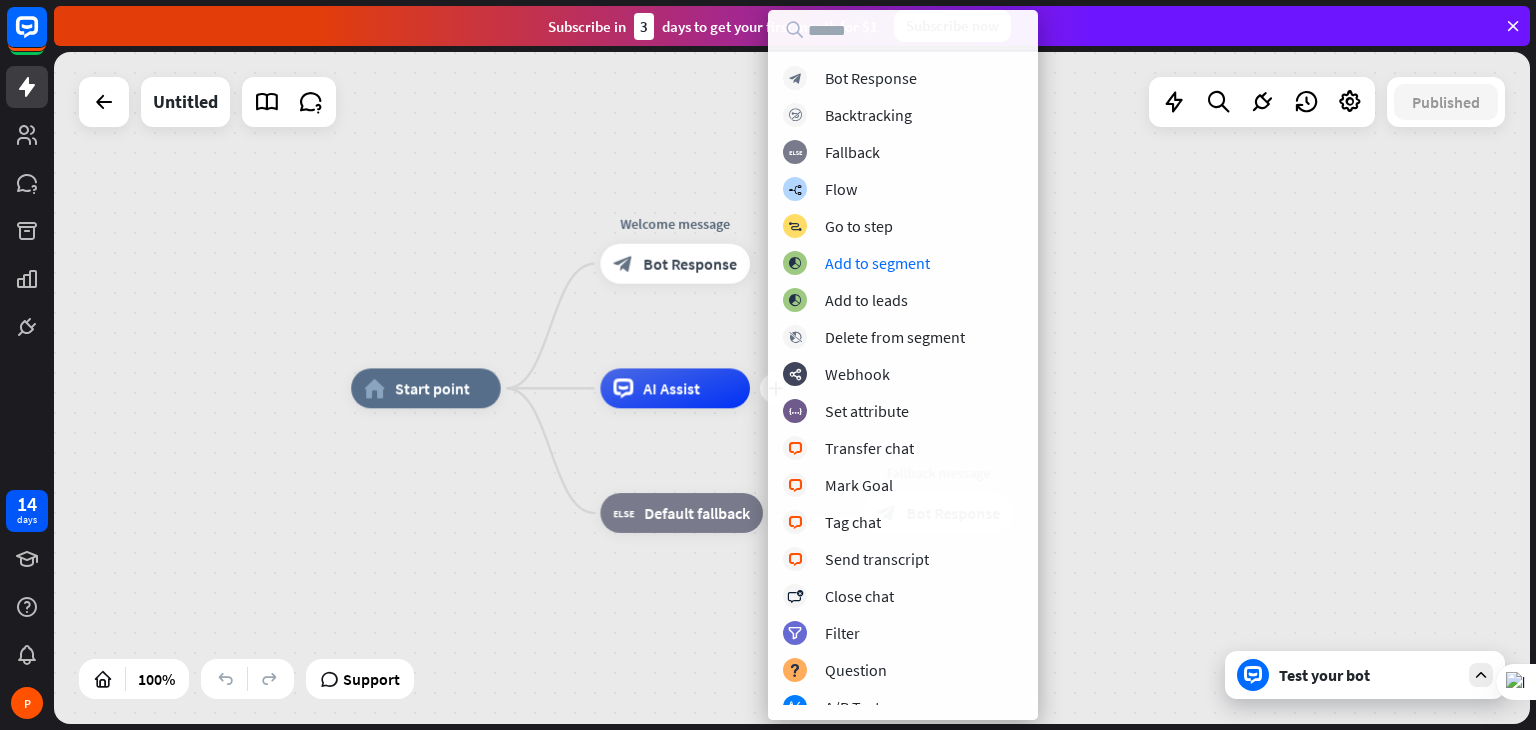 click on "home_2   Start point                 Welcome message   block_bot_response   Bot Response               plus       AI Assist                   block_fallback   Default fallback                 Fallback message   block_bot_response   Bot Response" at bounding box center [792, 388] 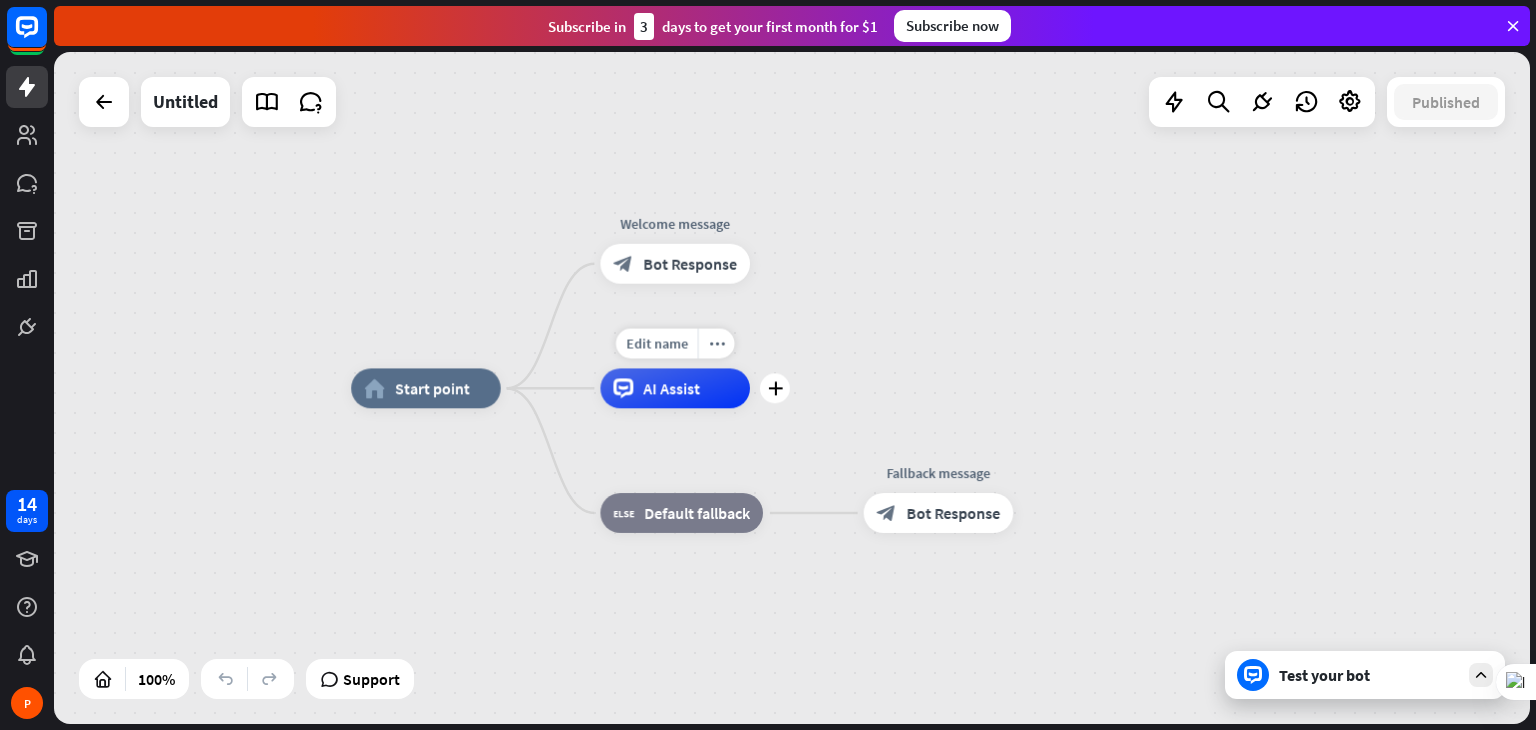 click on "AI Assist" at bounding box center (671, 388) 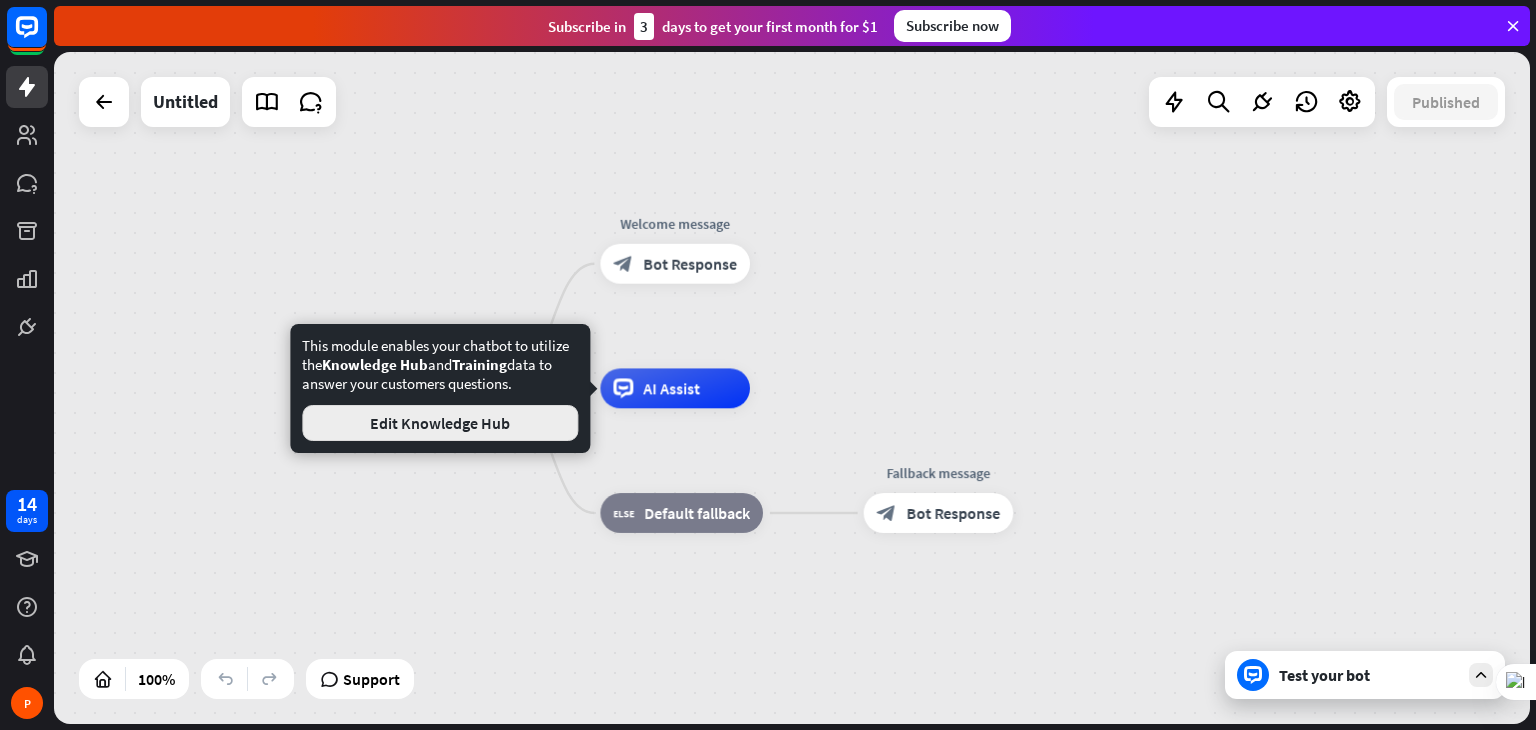 click on "Edit Knowledge Hub" at bounding box center (440, 423) 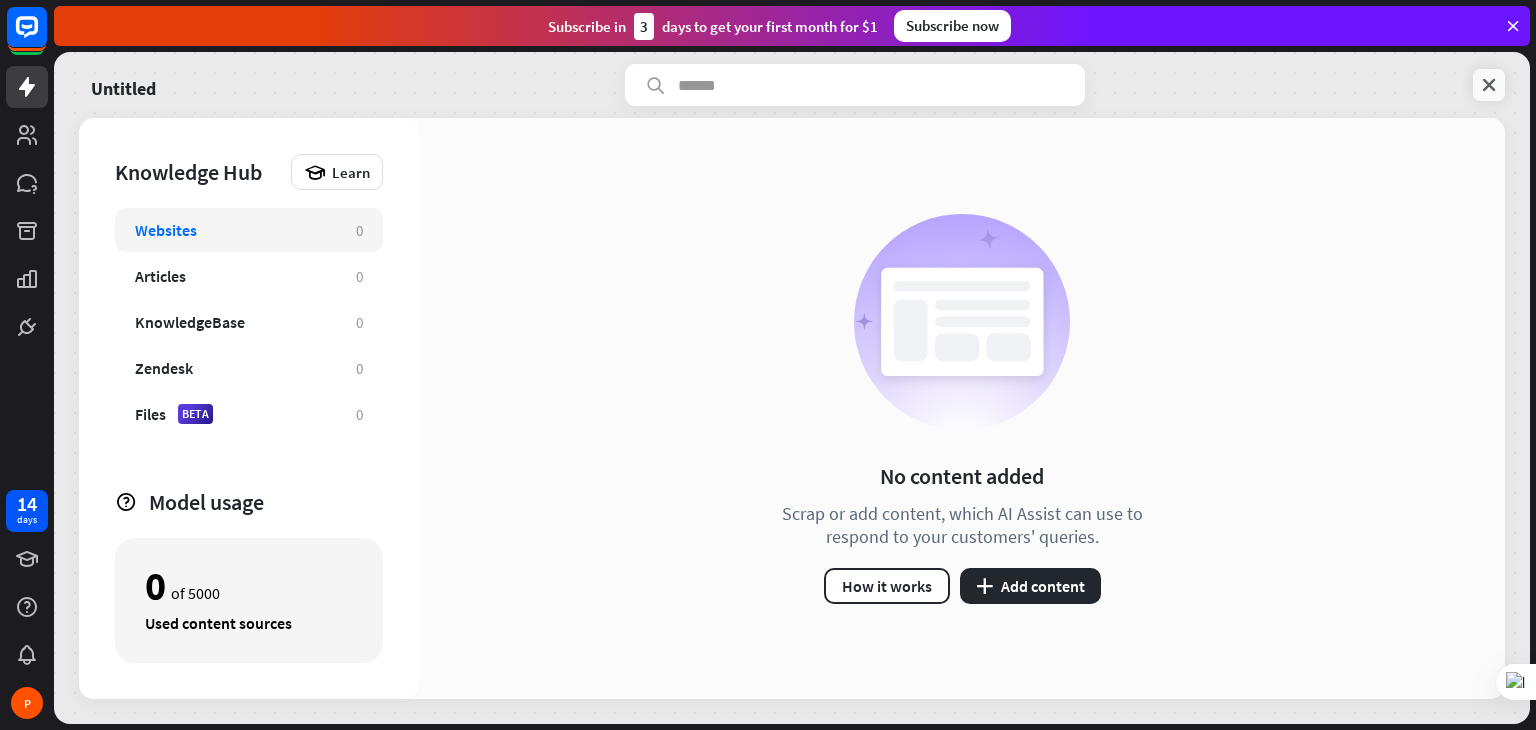 click at bounding box center [1489, 85] 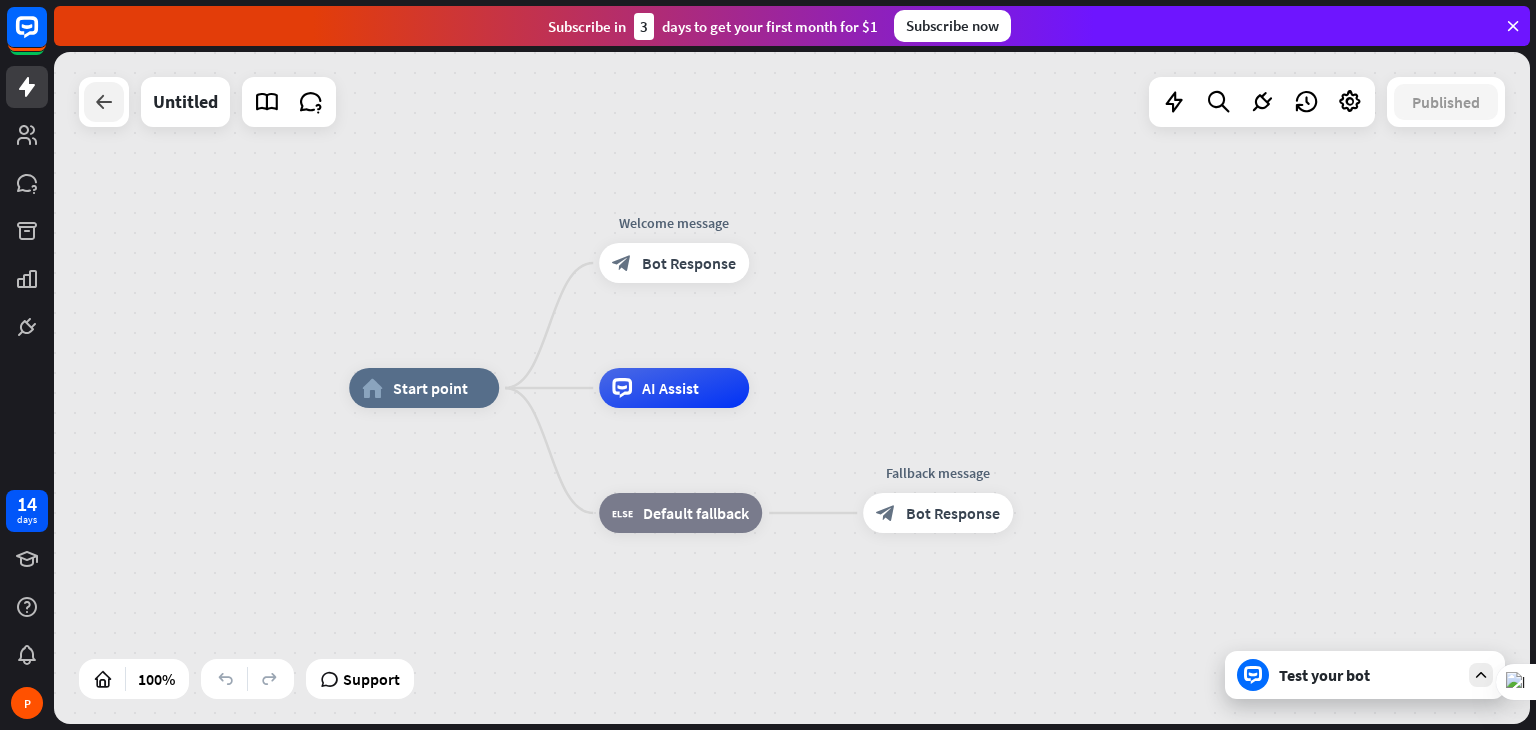 click at bounding box center (104, 102) 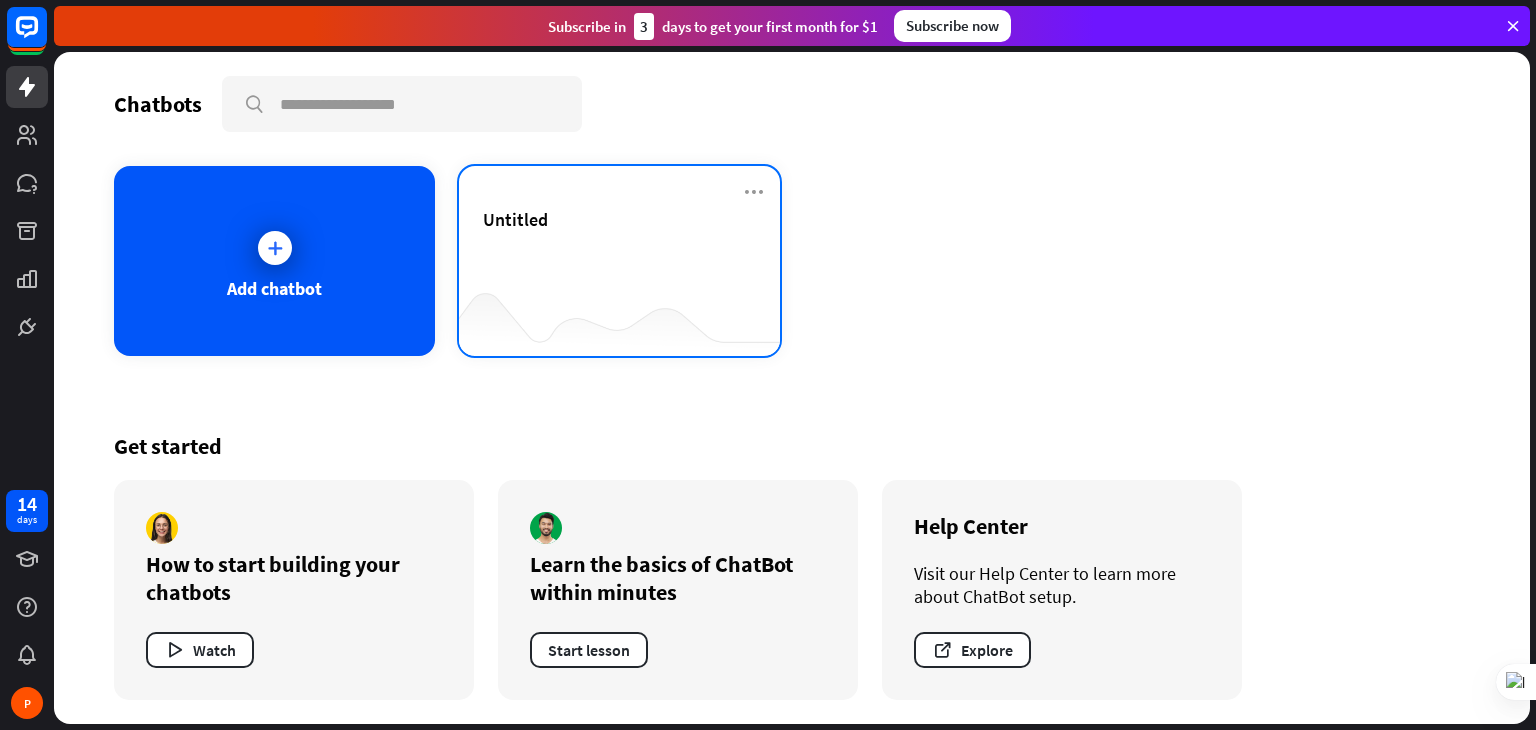 click on "Untitled" at bounding box center (619, 243) 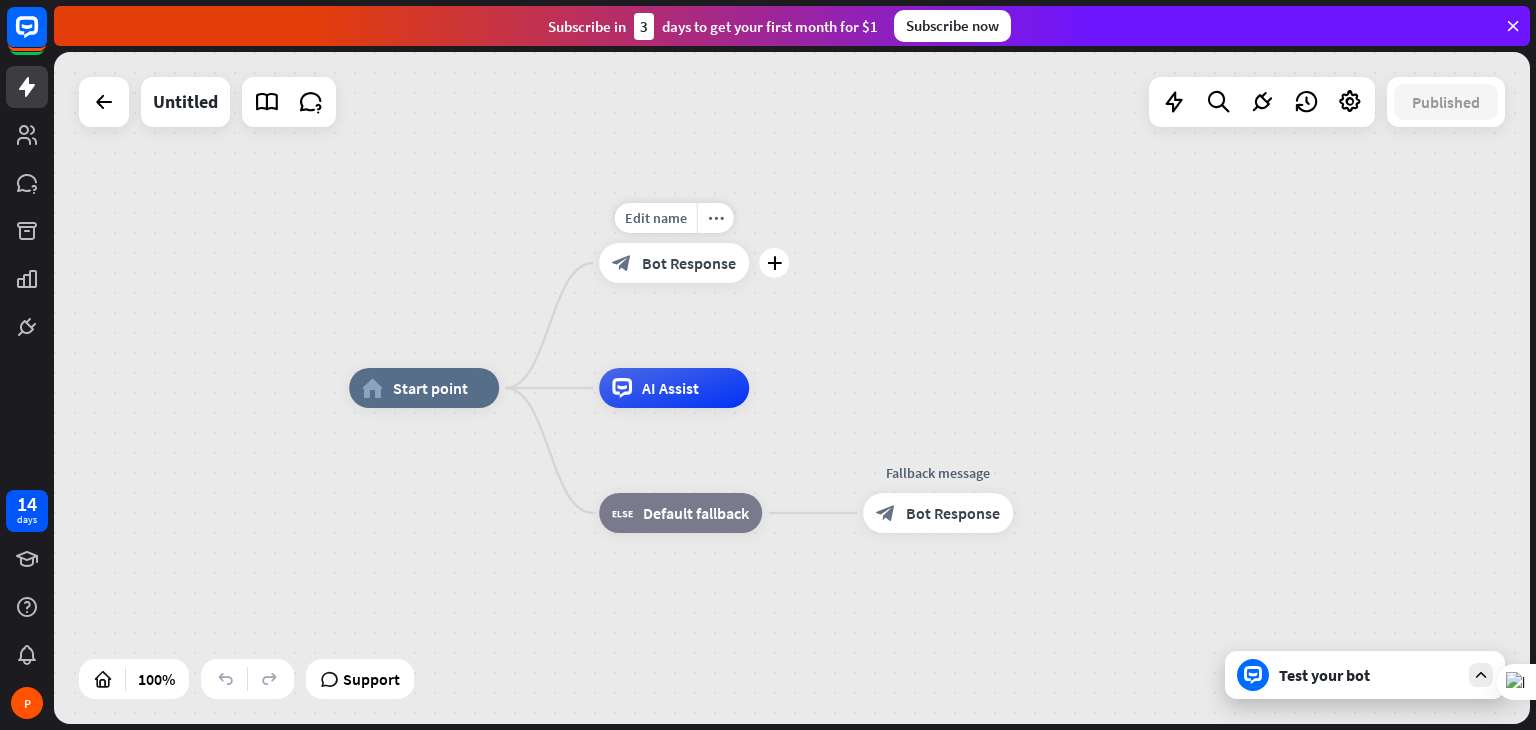 click on "Bot Response" at bounding box center [689, 263] 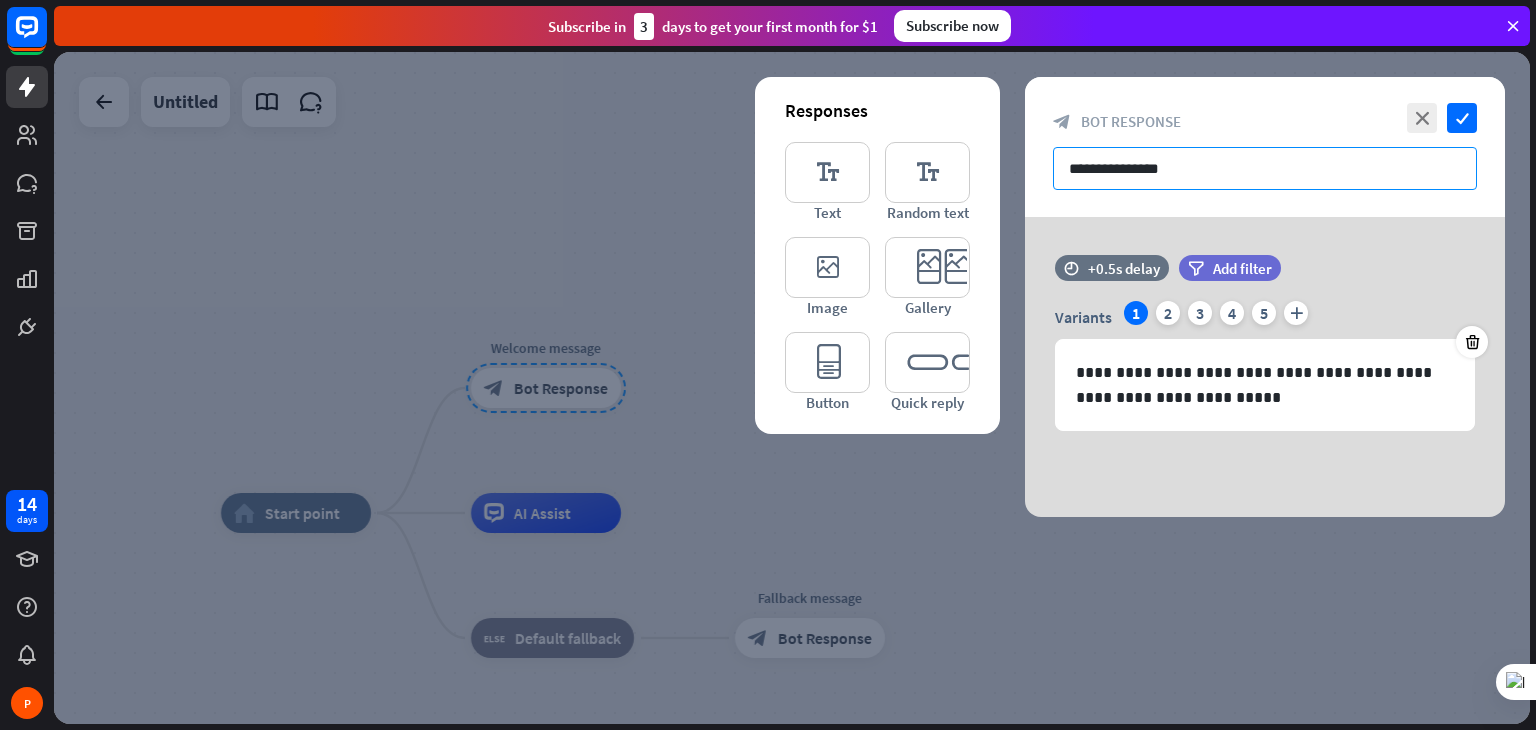 click on "**********" at bounding box center (1265, 168) 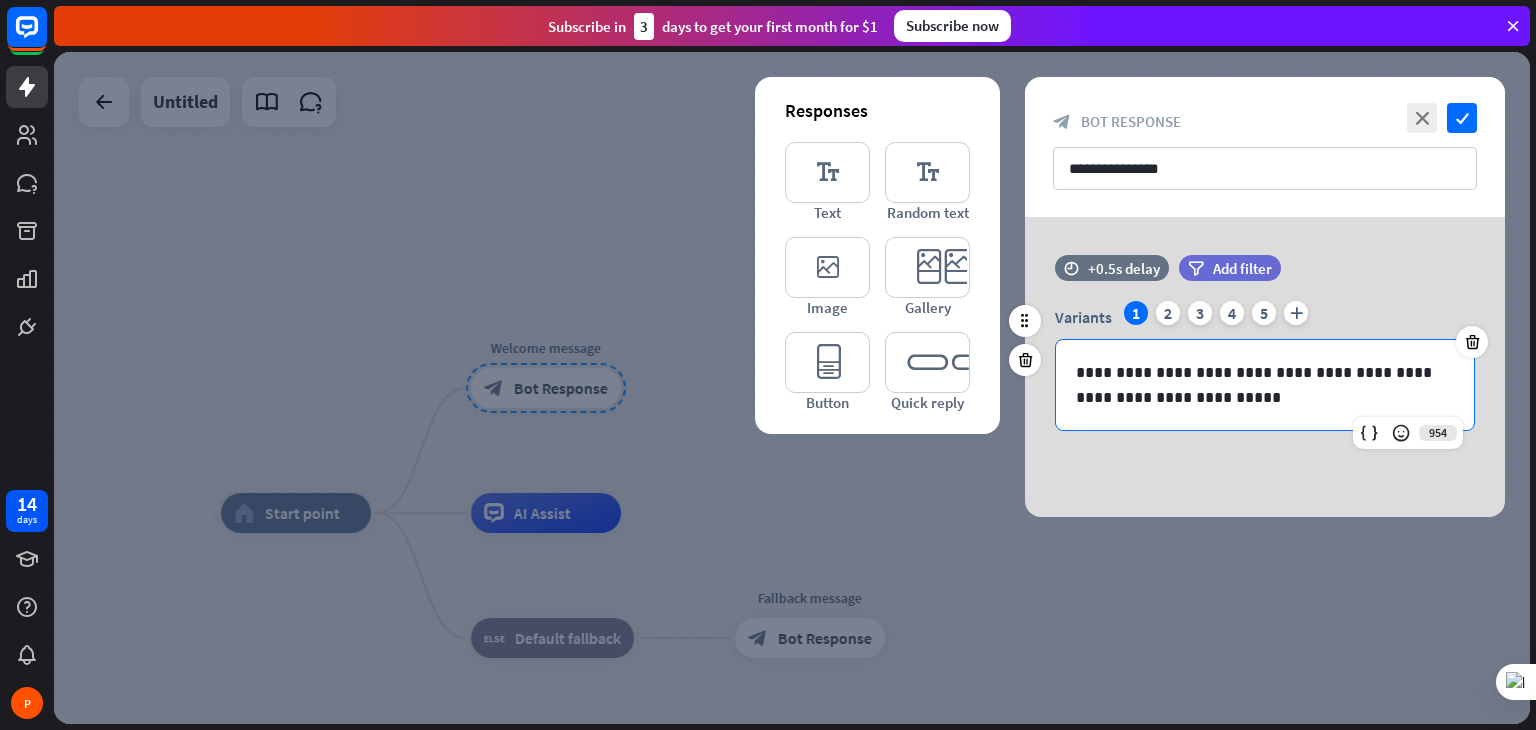 click on "**********" at bounding box center [1265, 385] 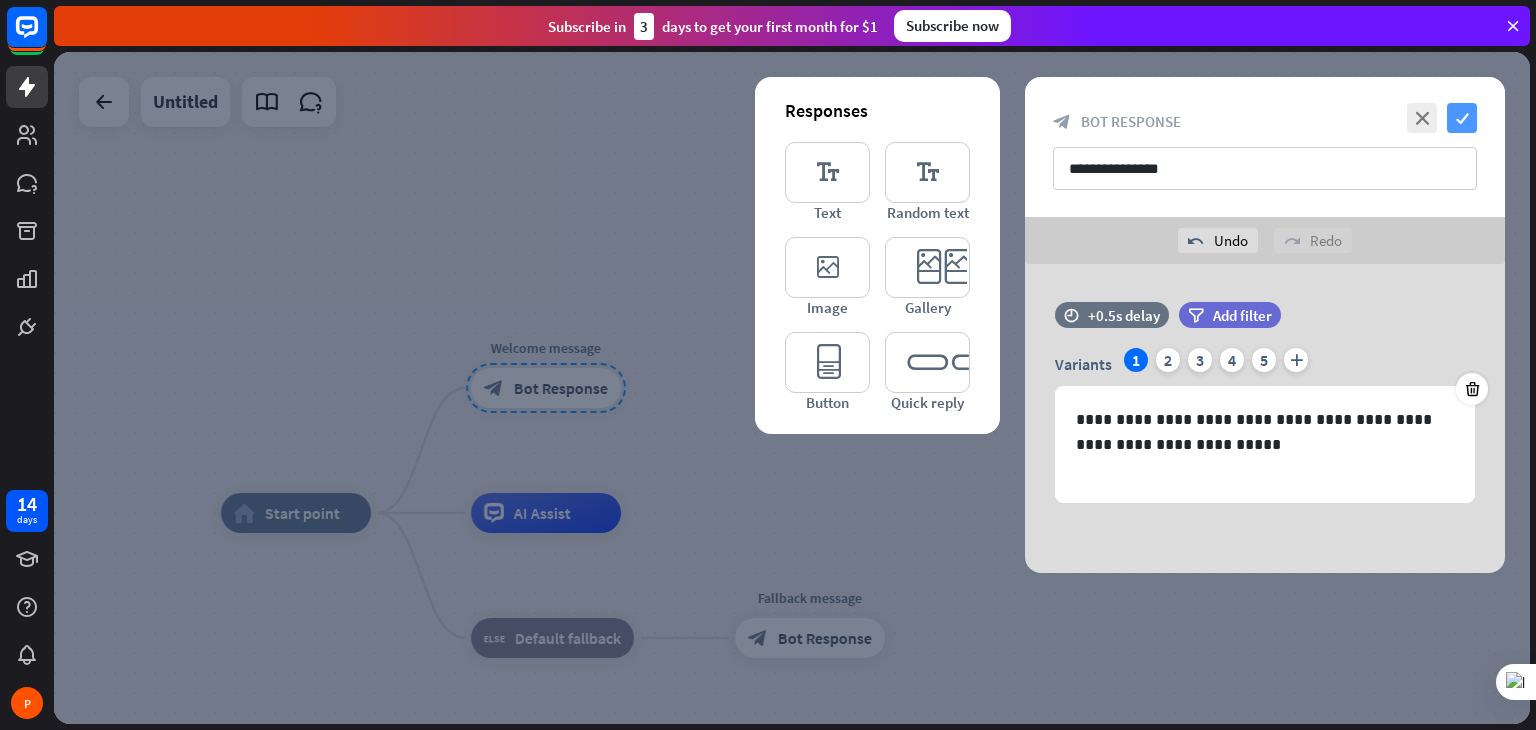 click on "check" at bounding box center (1462, 118) 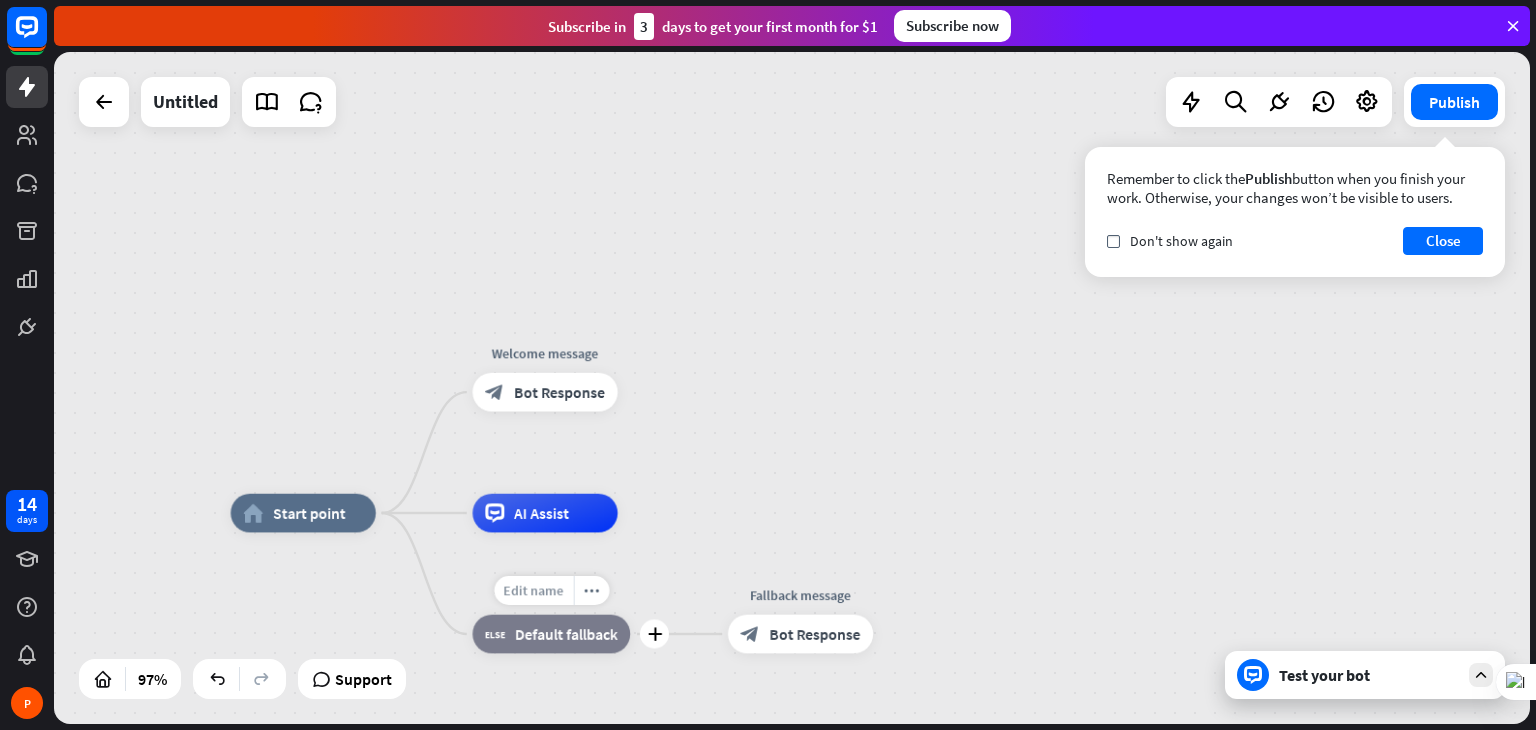 click on "Edit name" at bounding box center [534, 590] 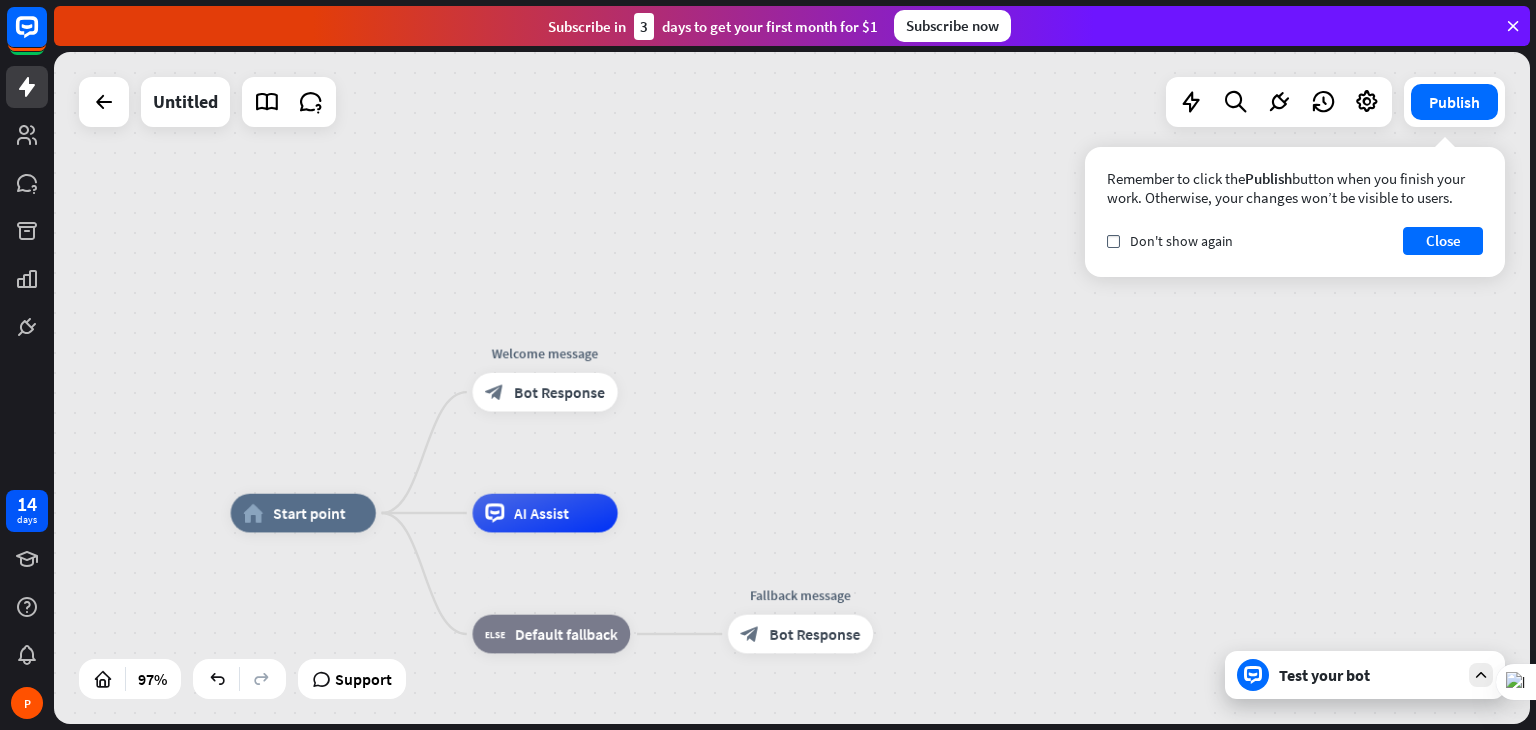 click on "home_2   Start point                 Welcome message   block_bot_response   Bot Response                     AI Assist                   block_fallback   Default fallback                 Fallback message   block_bot_response   Bot Response" at bounding box center (945, 838) 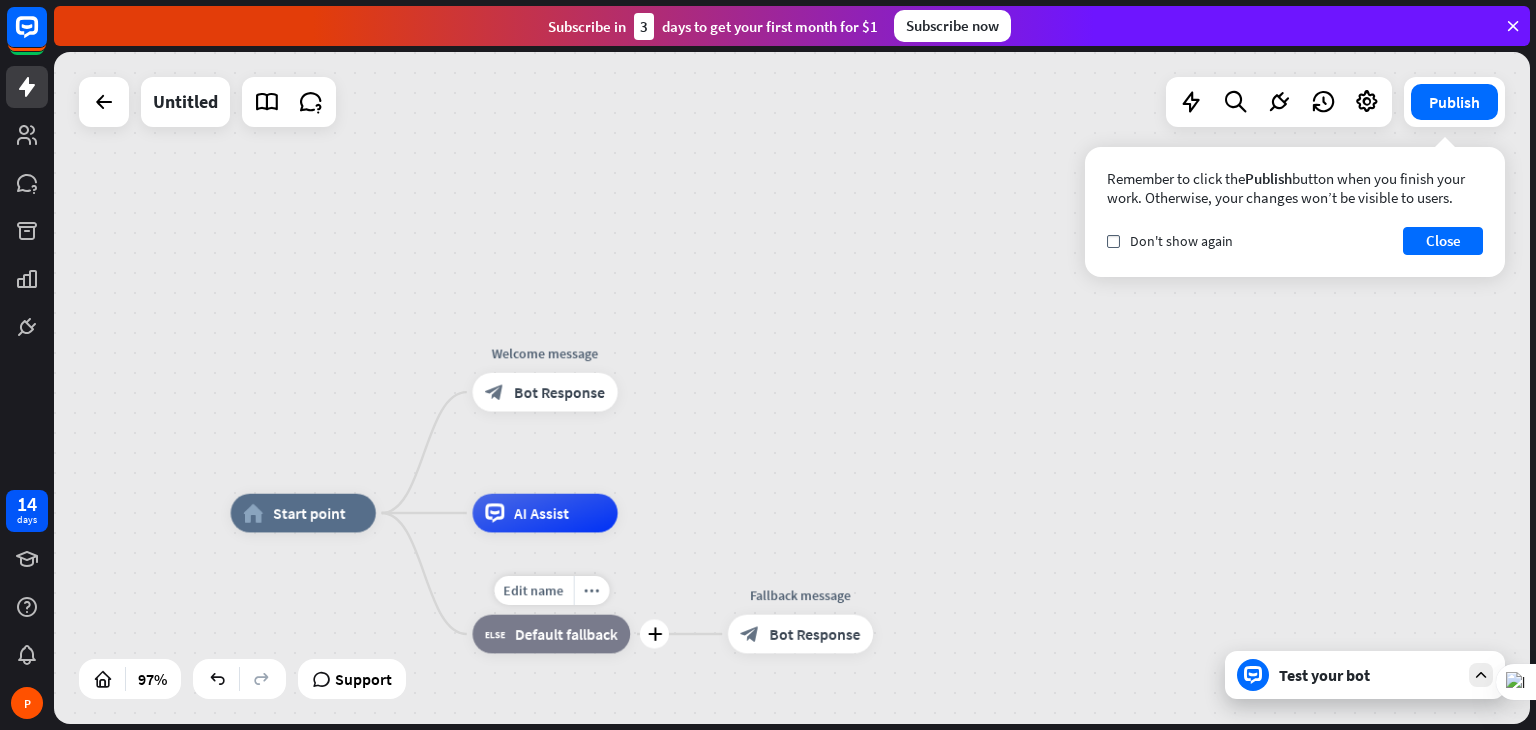 click on "Default fallback" at bounding box center (566, 633) 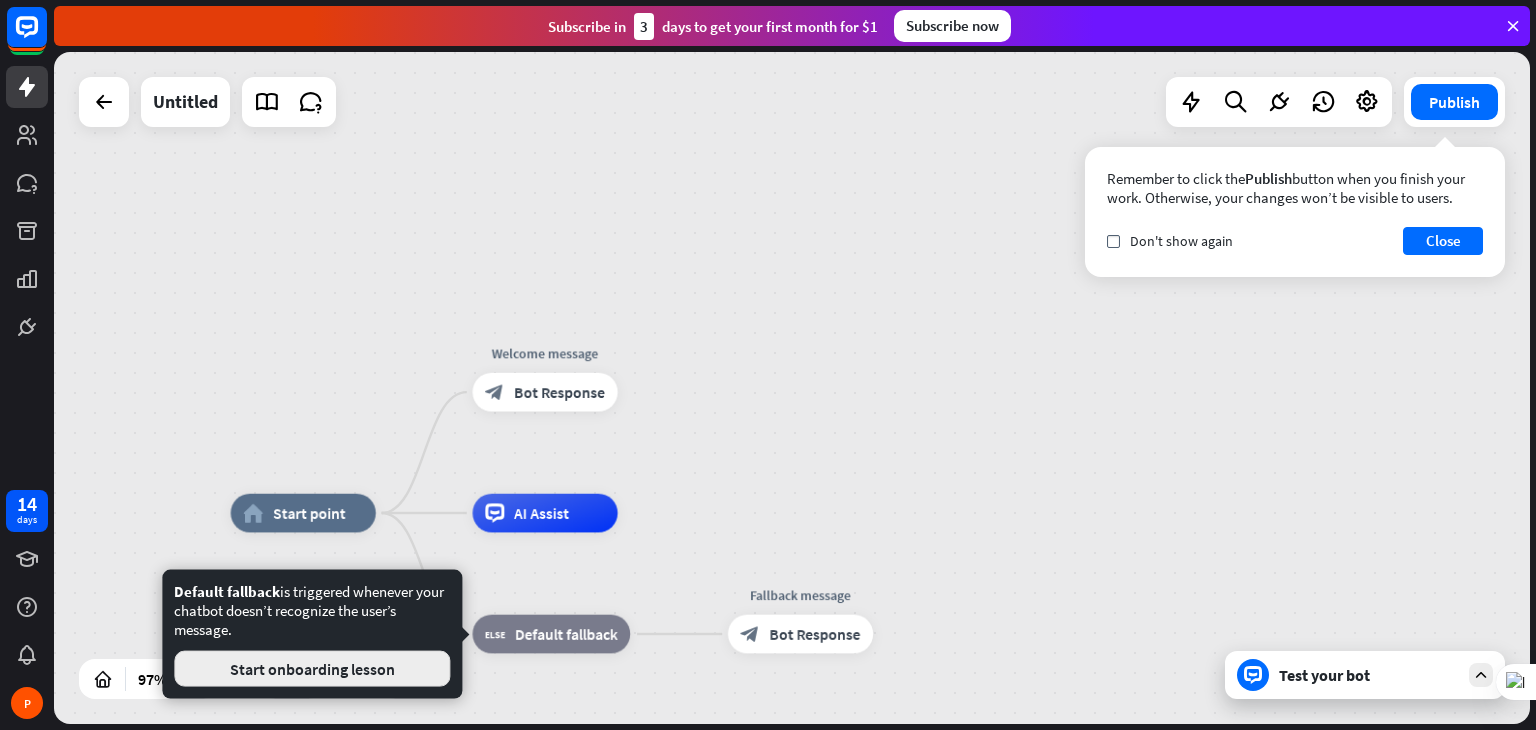 click on "Start onboarding lesson" at bounding box center (312, 669) 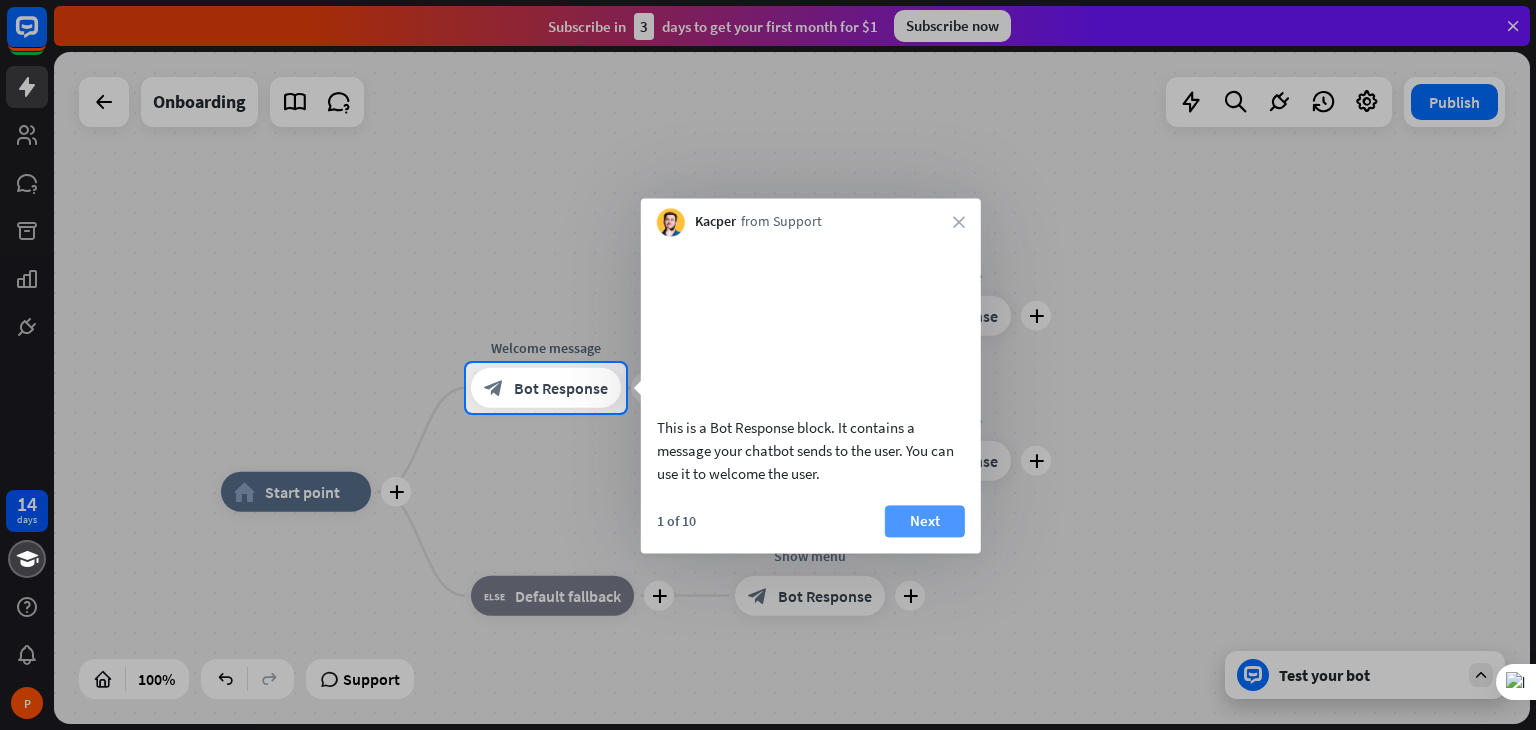 click on "Next" at bounding box center [925, 521] 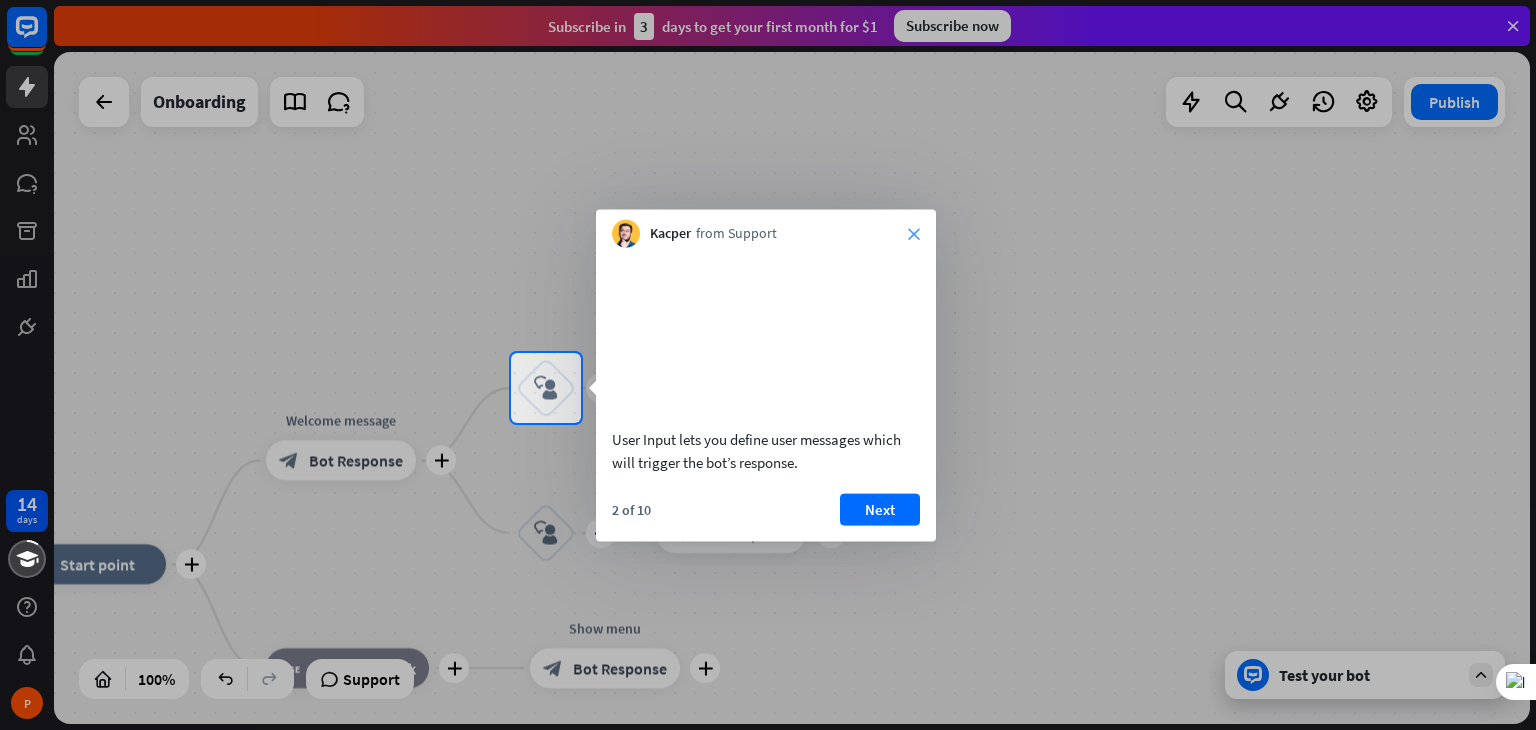 click on "close" at bounding box center (914, 234) 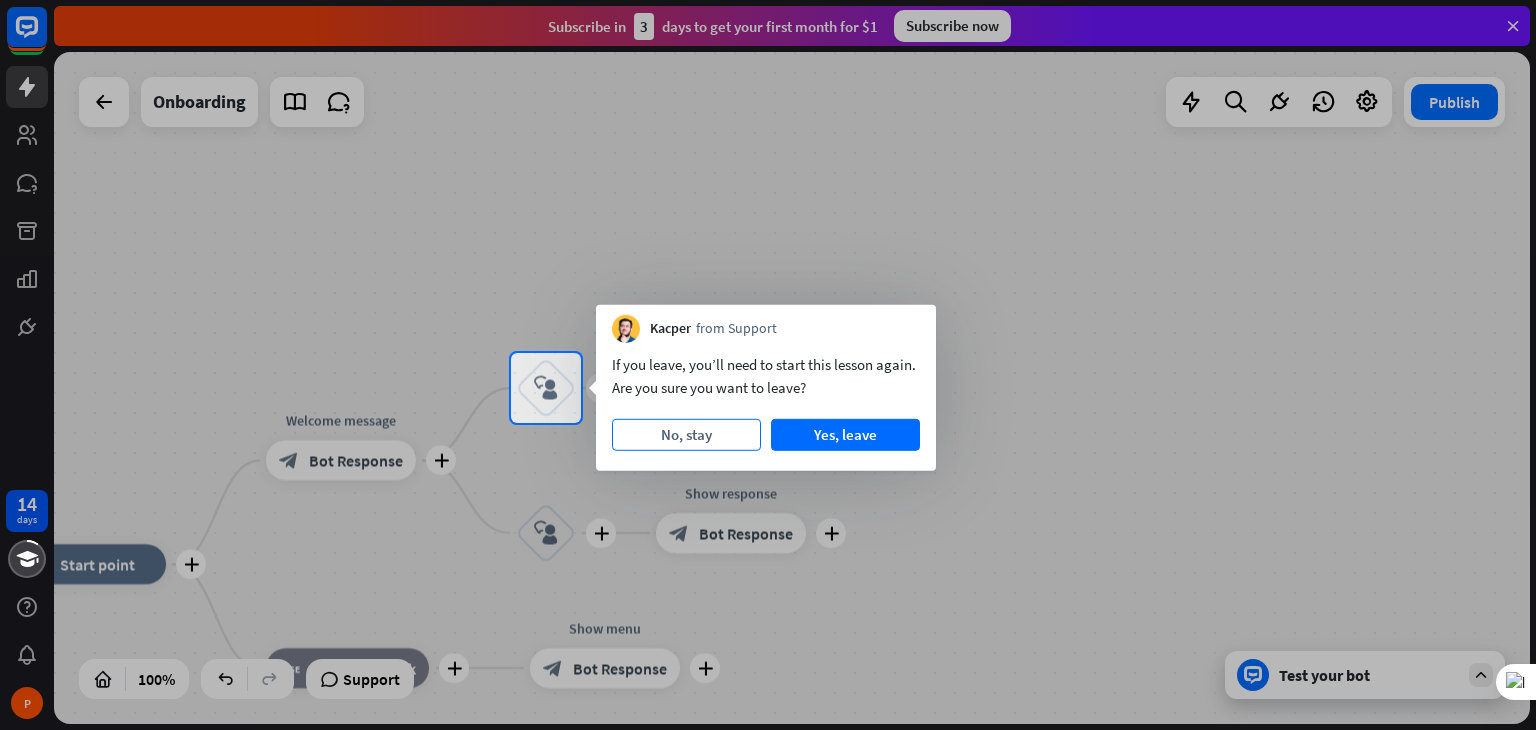 click on "No, stay" at bounding box center [686, 435] 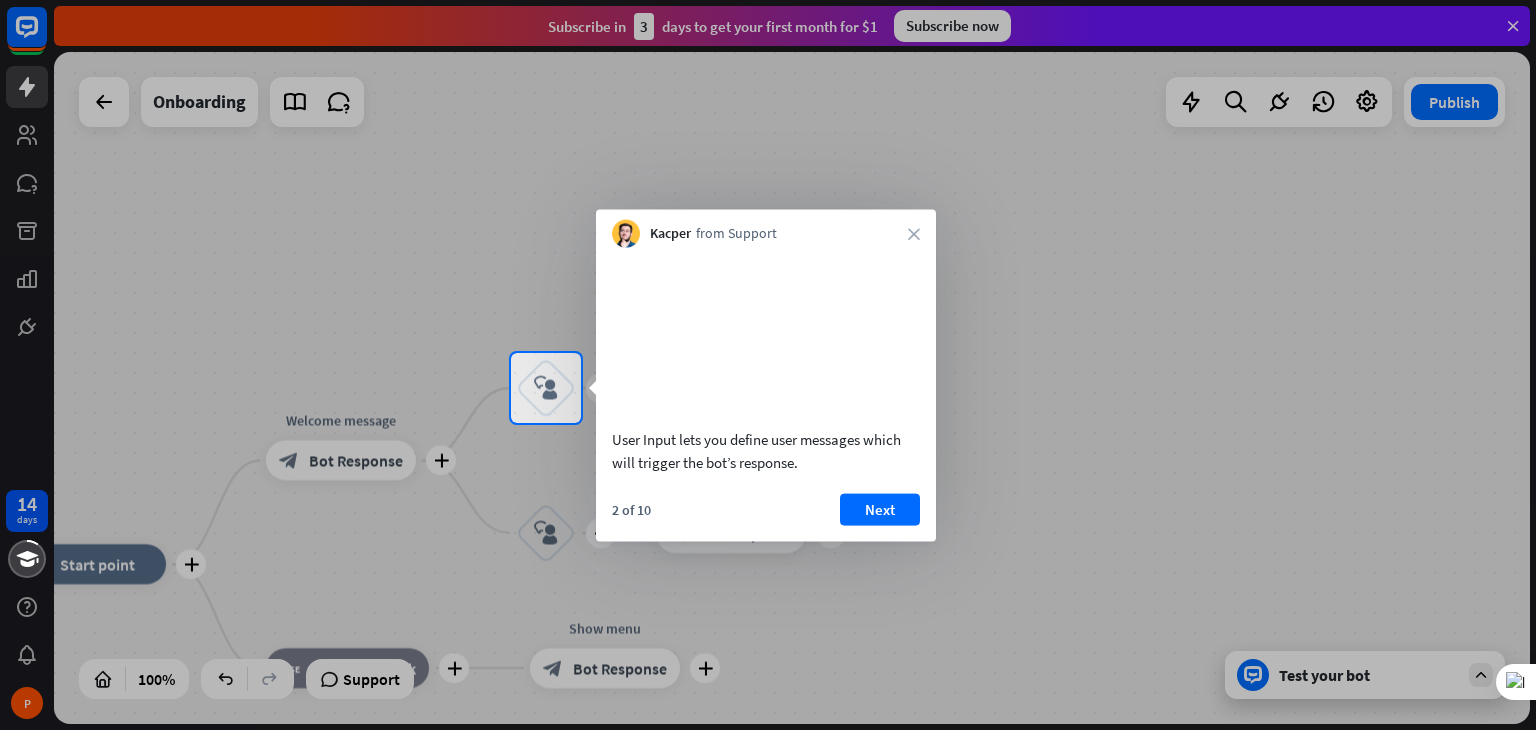 click on "Kacper
from Support
close" at bounding box center [766, 229] 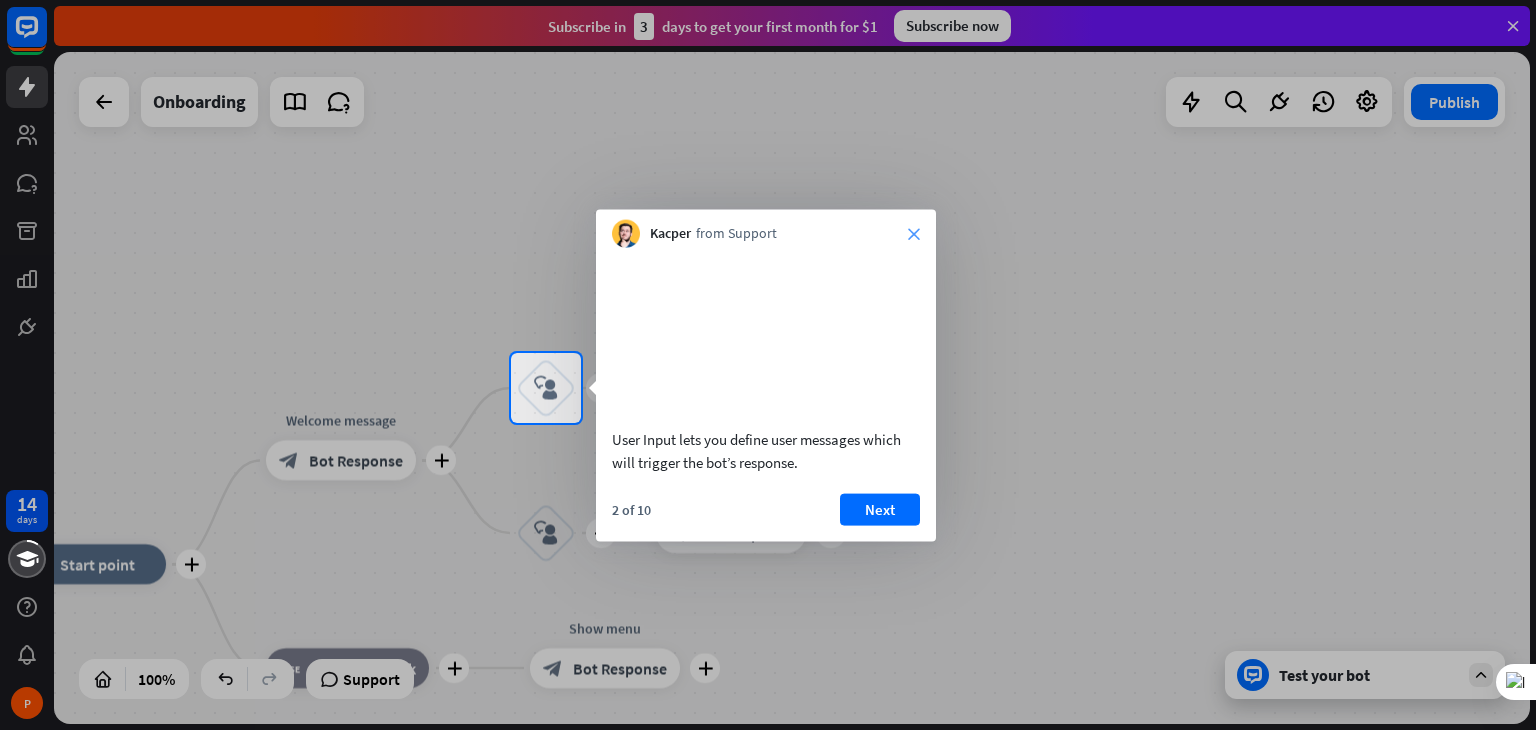 click on "close" at bounding box center (914, 234) 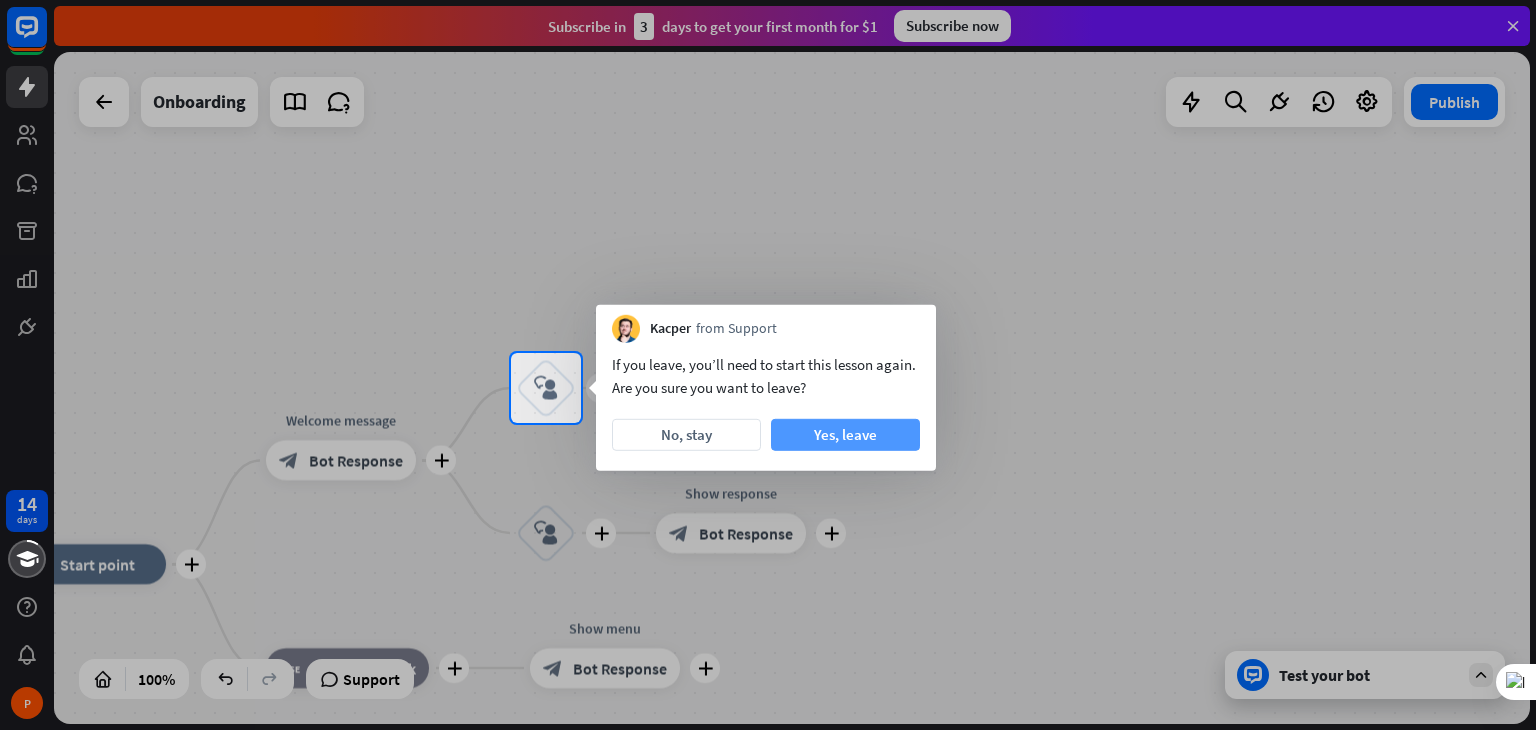 click on "Yes, leave" at bounding box center (845, 435) 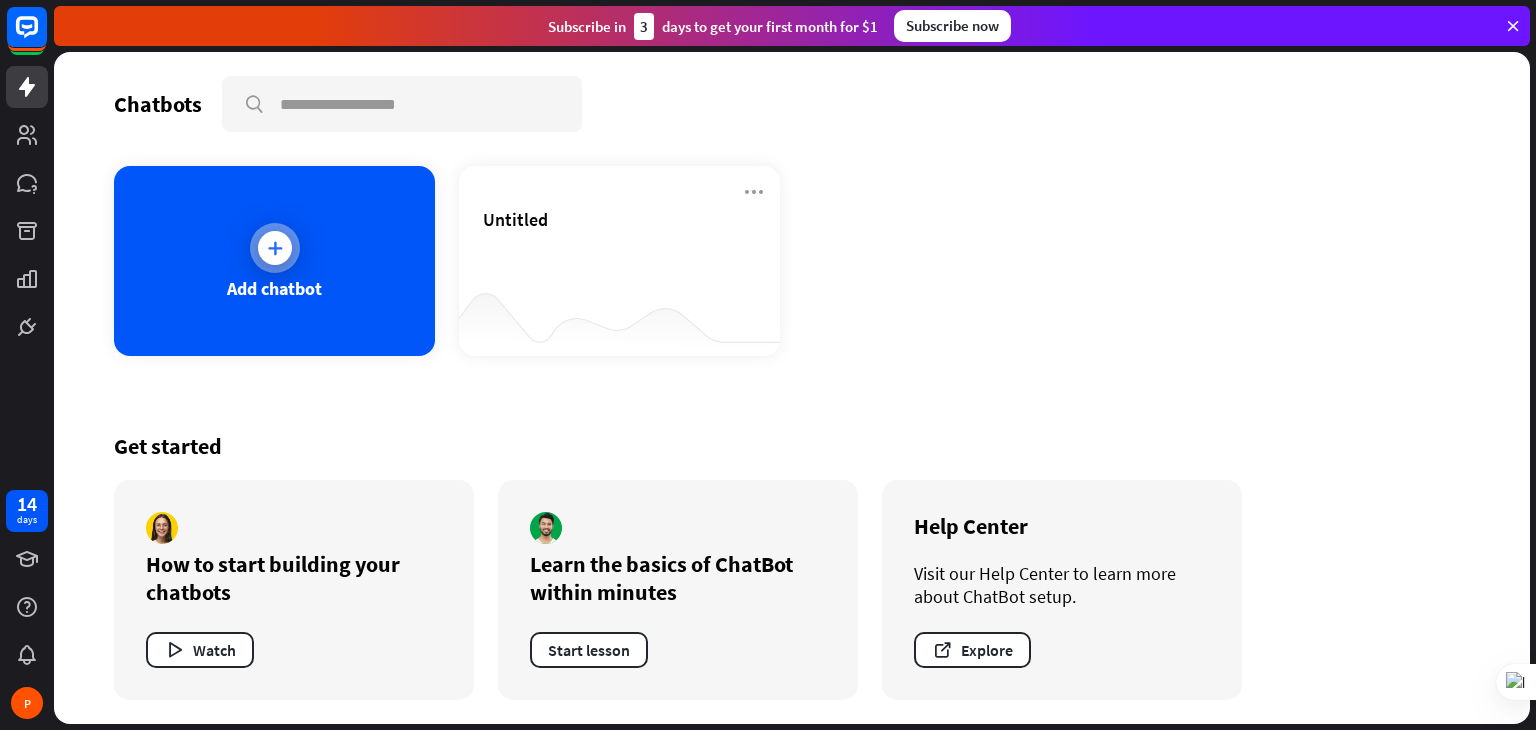click on "Add chatbot" at bounding box center [274, 261] 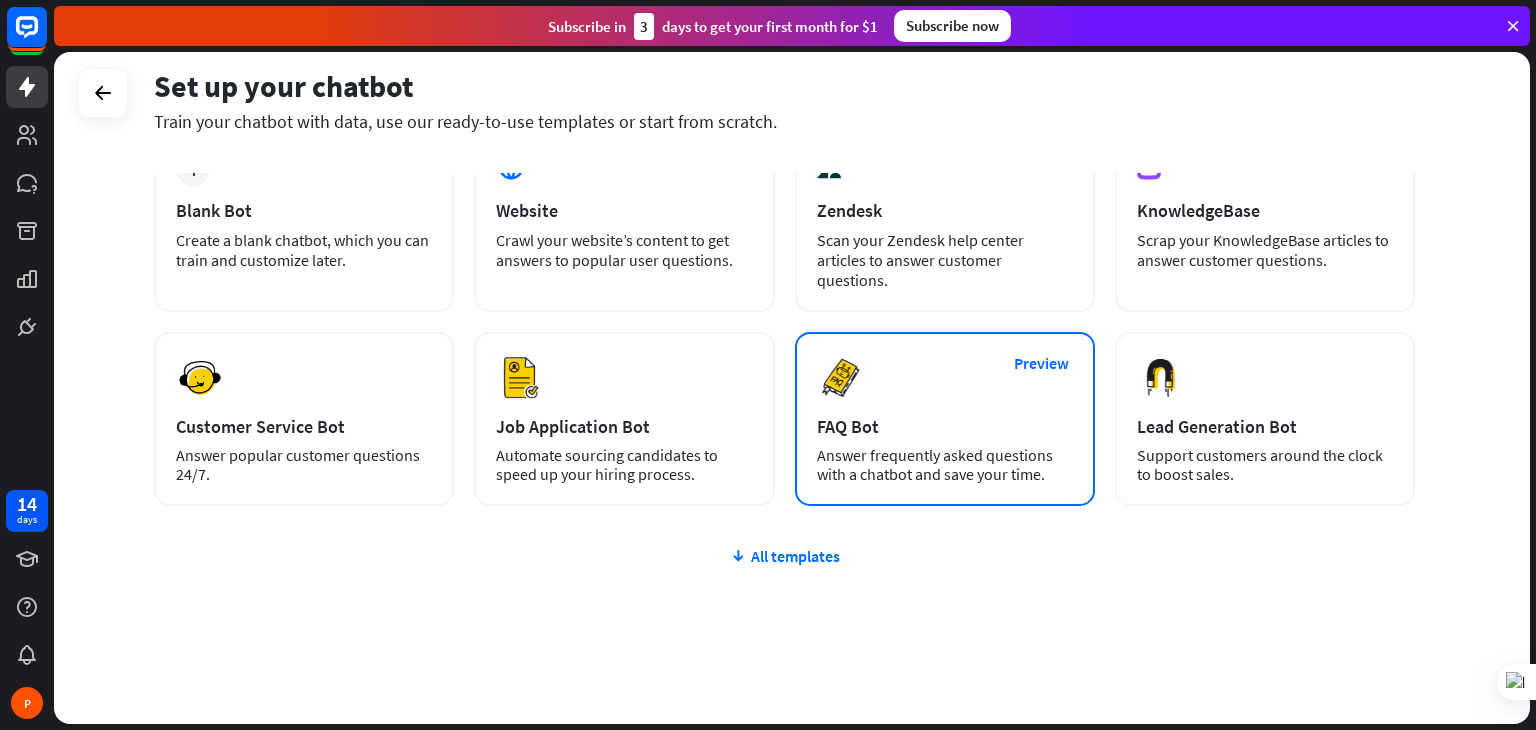 scroll, scrollTop: 132, scrollLeft: 0, axis: vertical 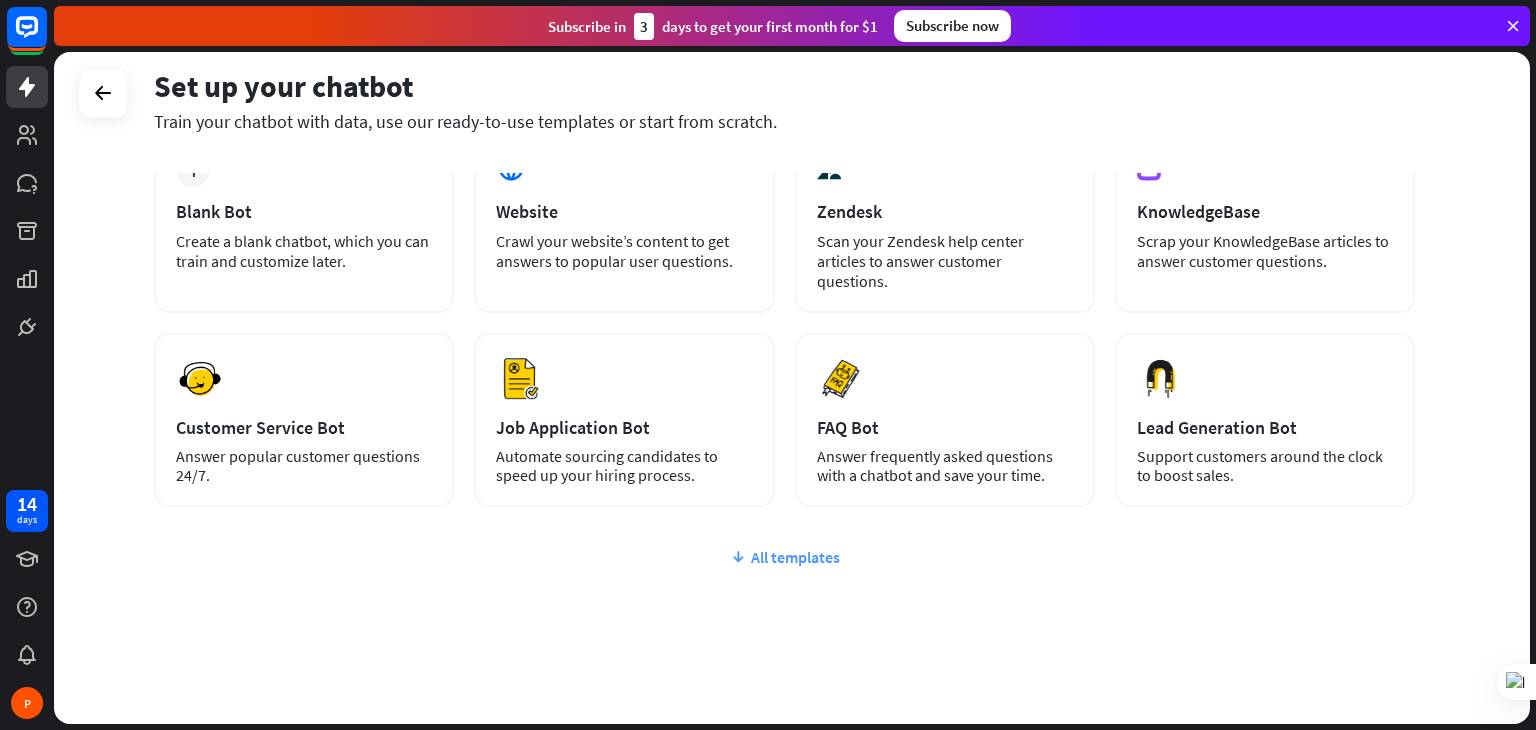 click on "All templates" at bounding box center [784, 557] 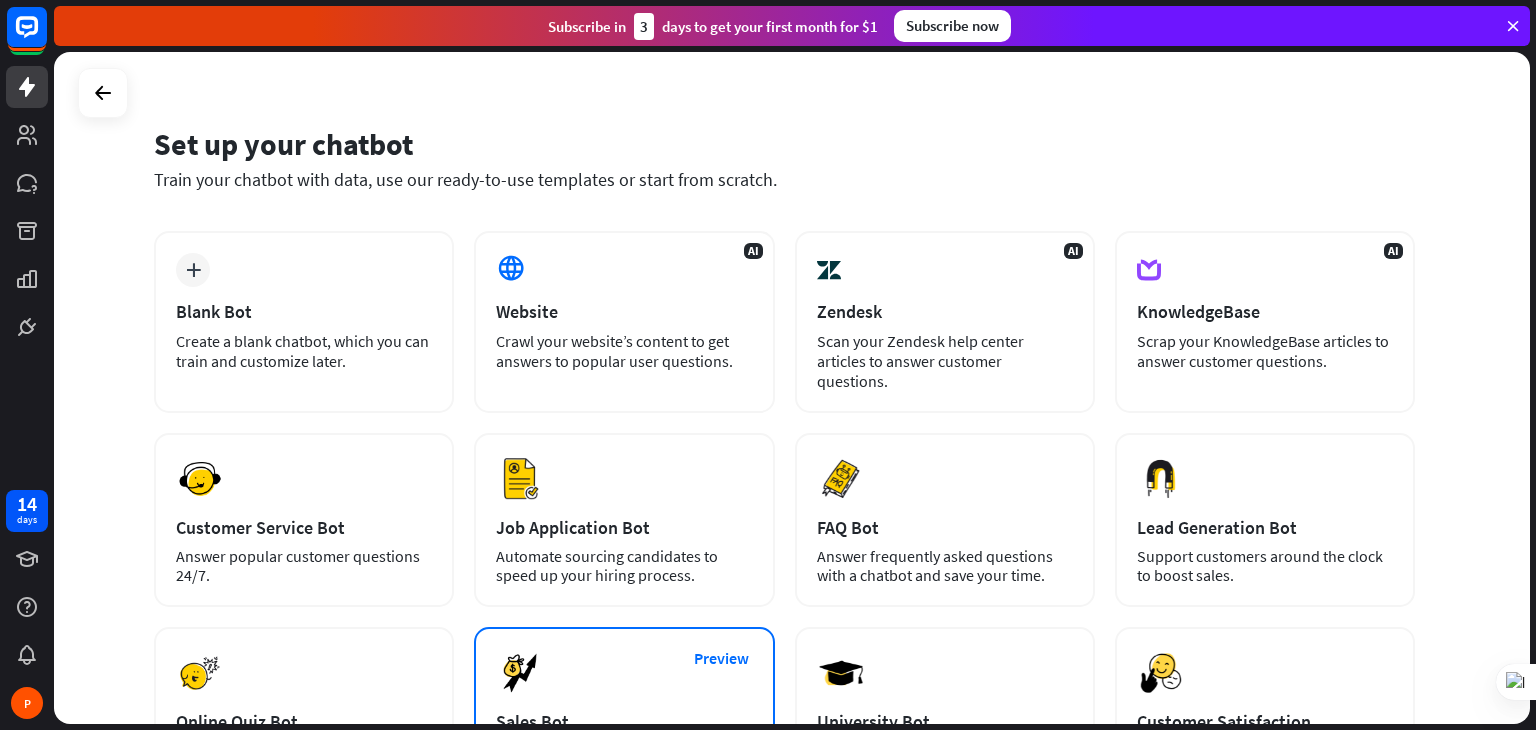 scroll, scrollTop: 32, scrollLeft: 0, axis: vertical 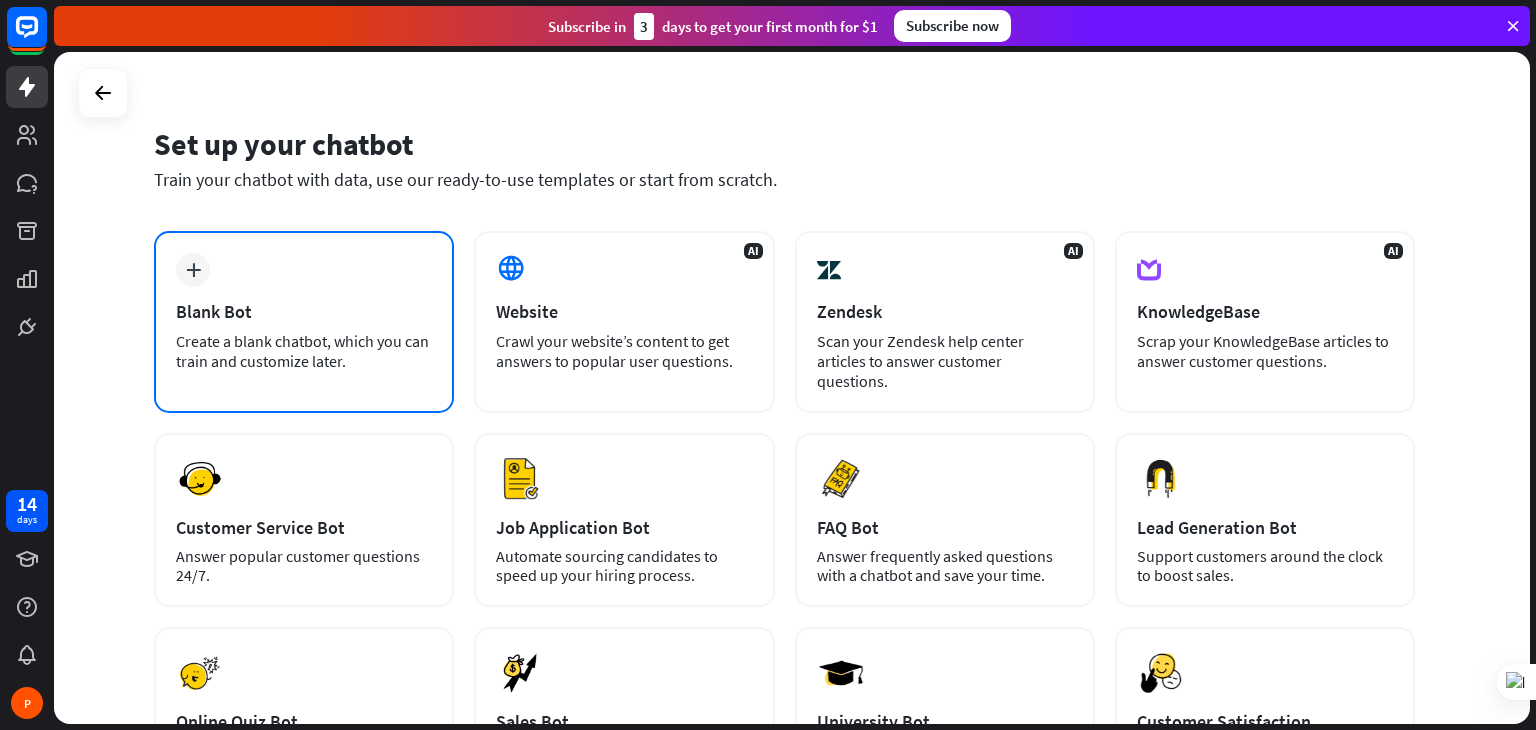 click on "Blank Bot" at bounding box center (304, 311) 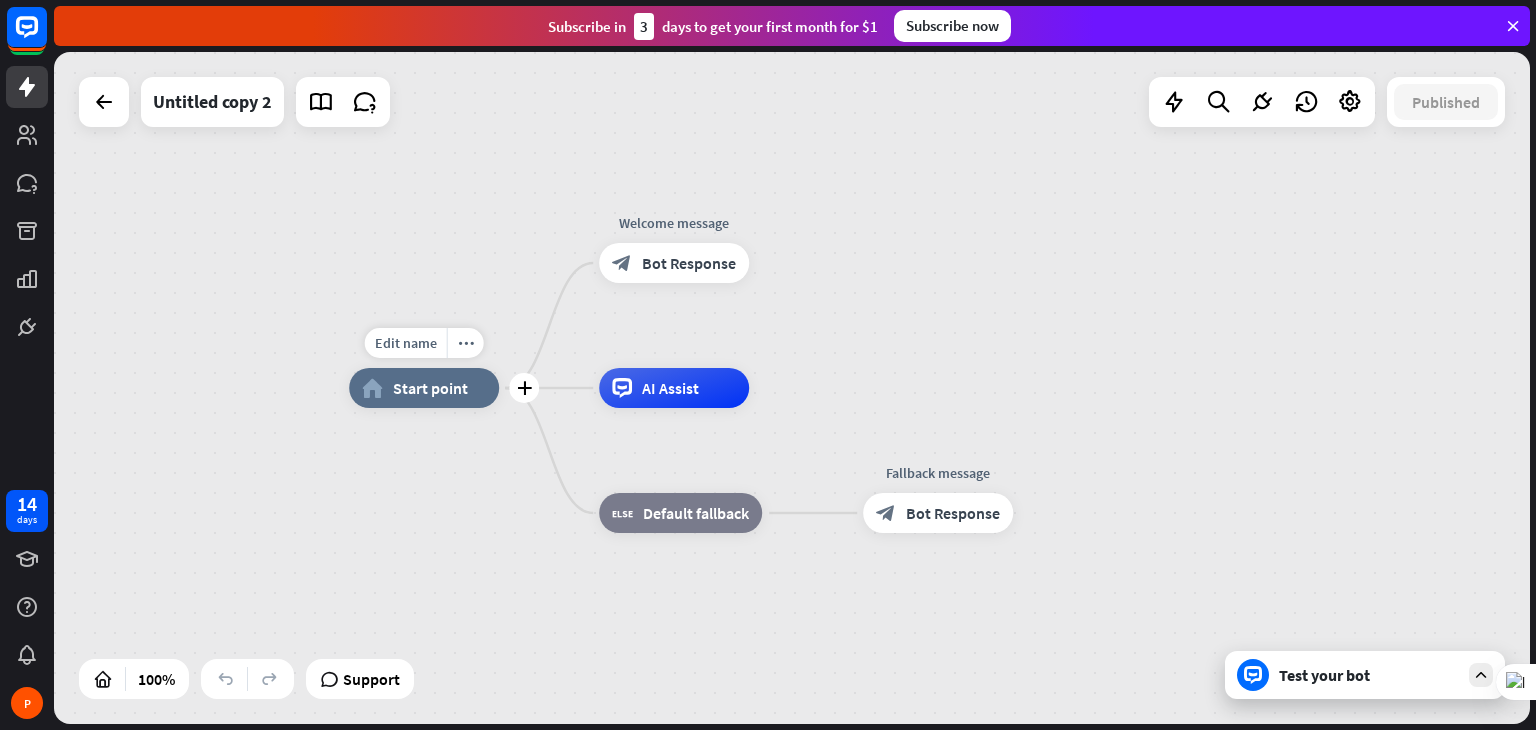 click on "home_2   Start point" at bounding box center [424, 388] 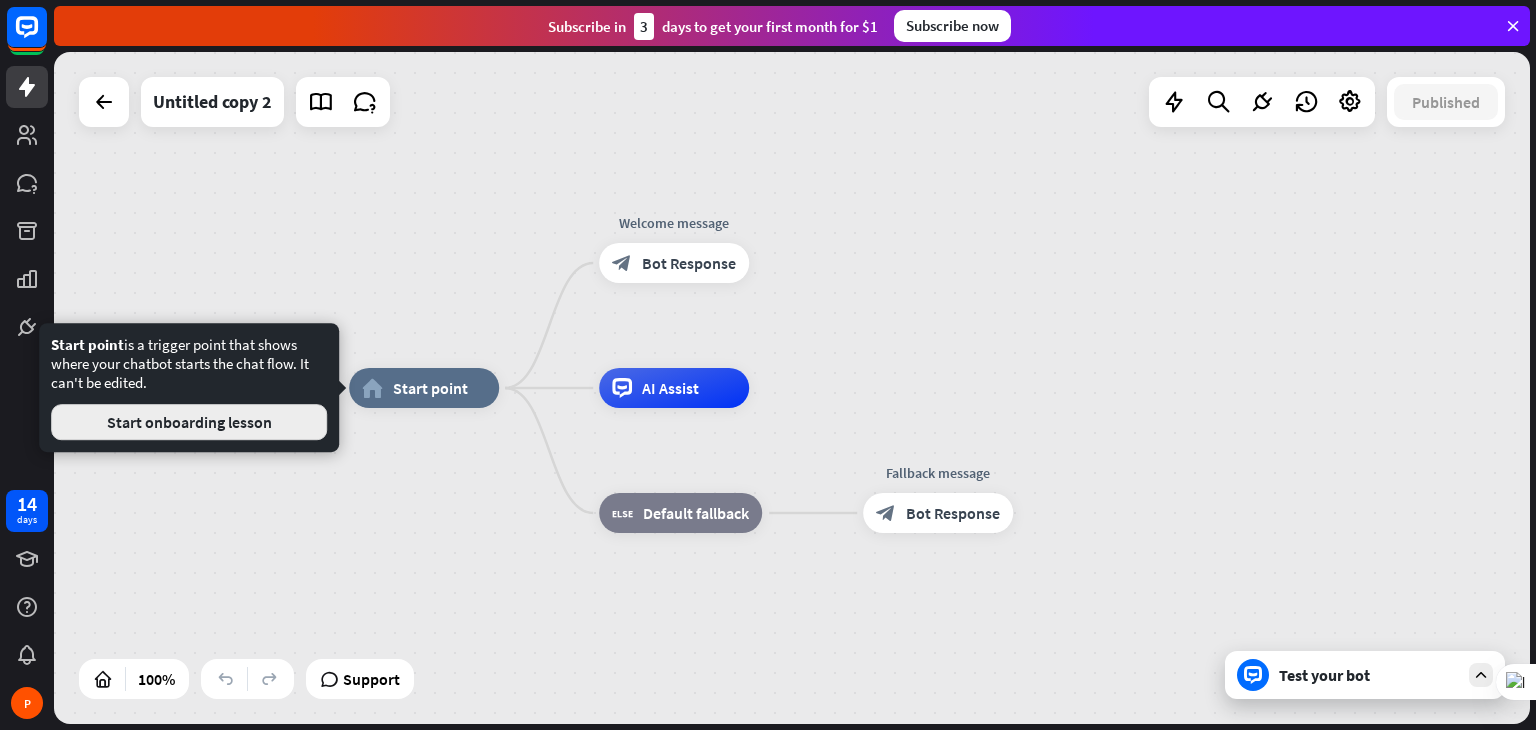 click on "Start onboarding lesson" at bounding box center [189, 422] 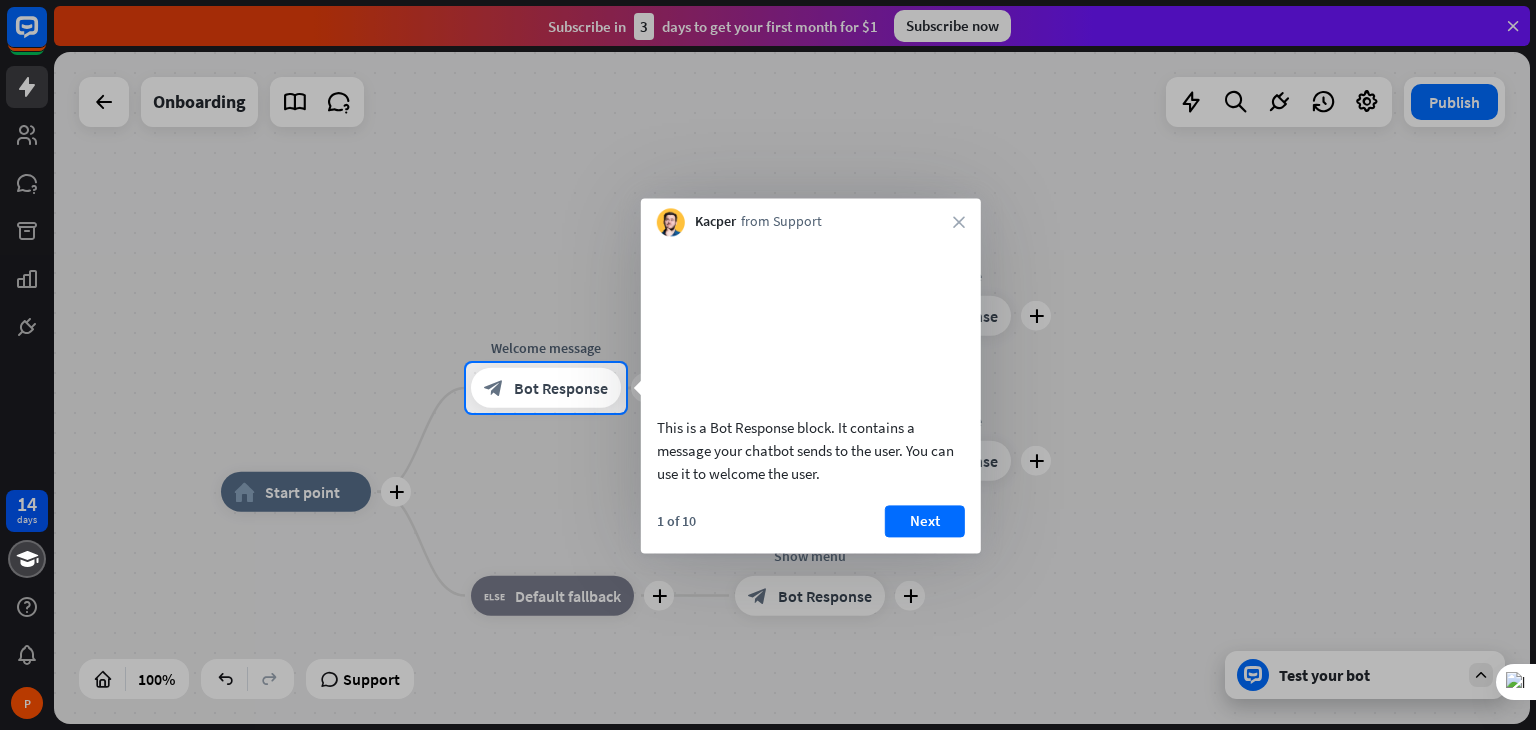 click on "Kacper
from Support
close" at bounding box center (811, 217) 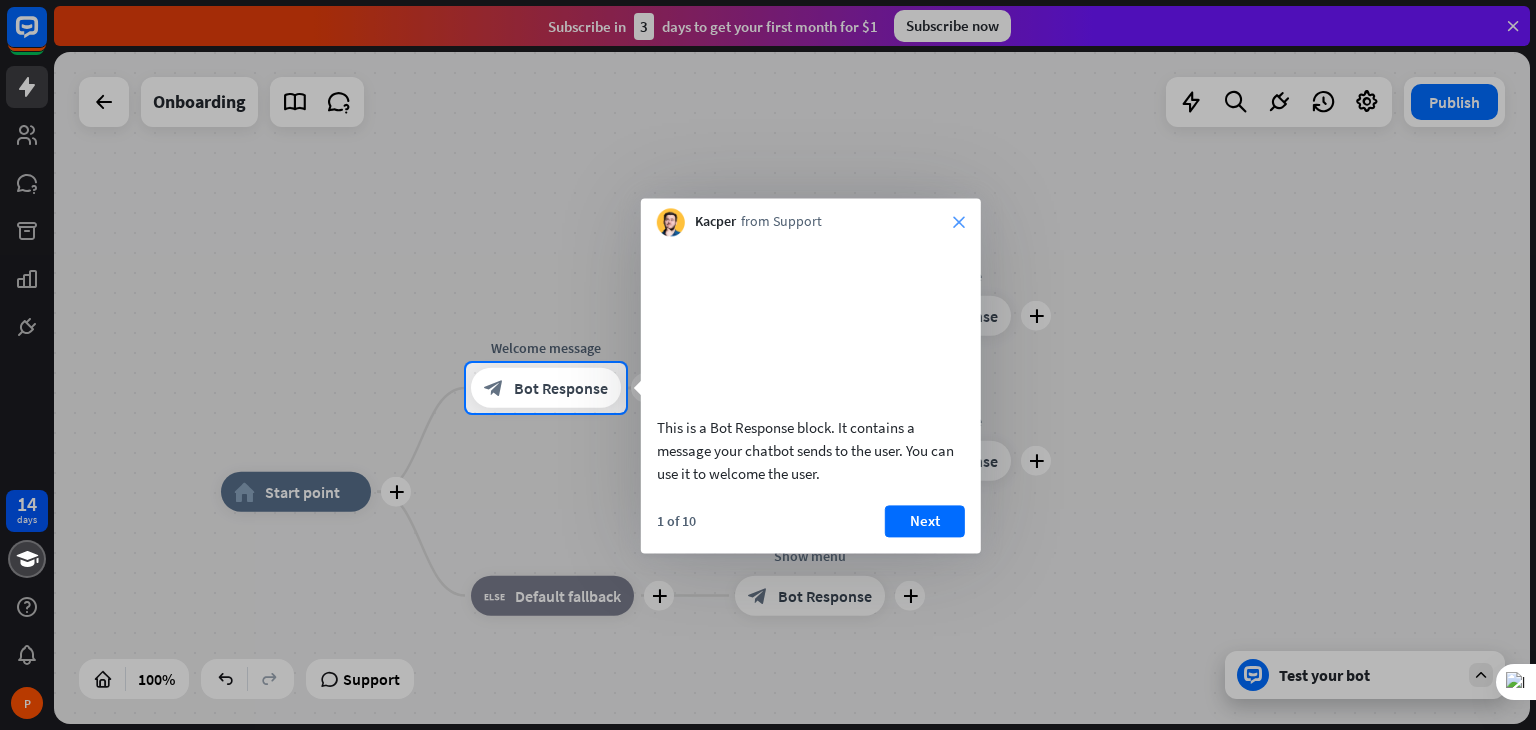 click on "close" at bounding box center [959, 222] 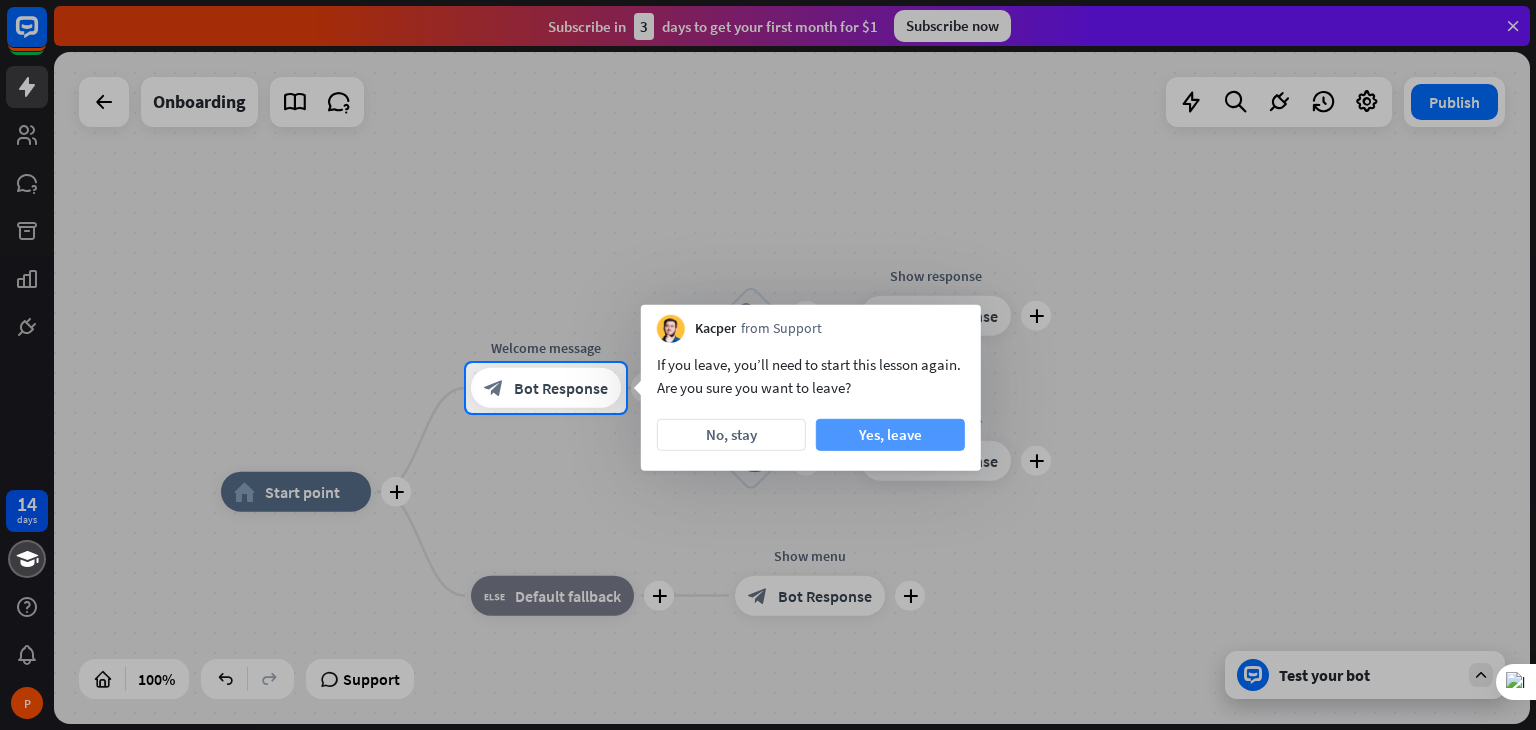 click on "Yes, leave" at bounding box center (890, 435) 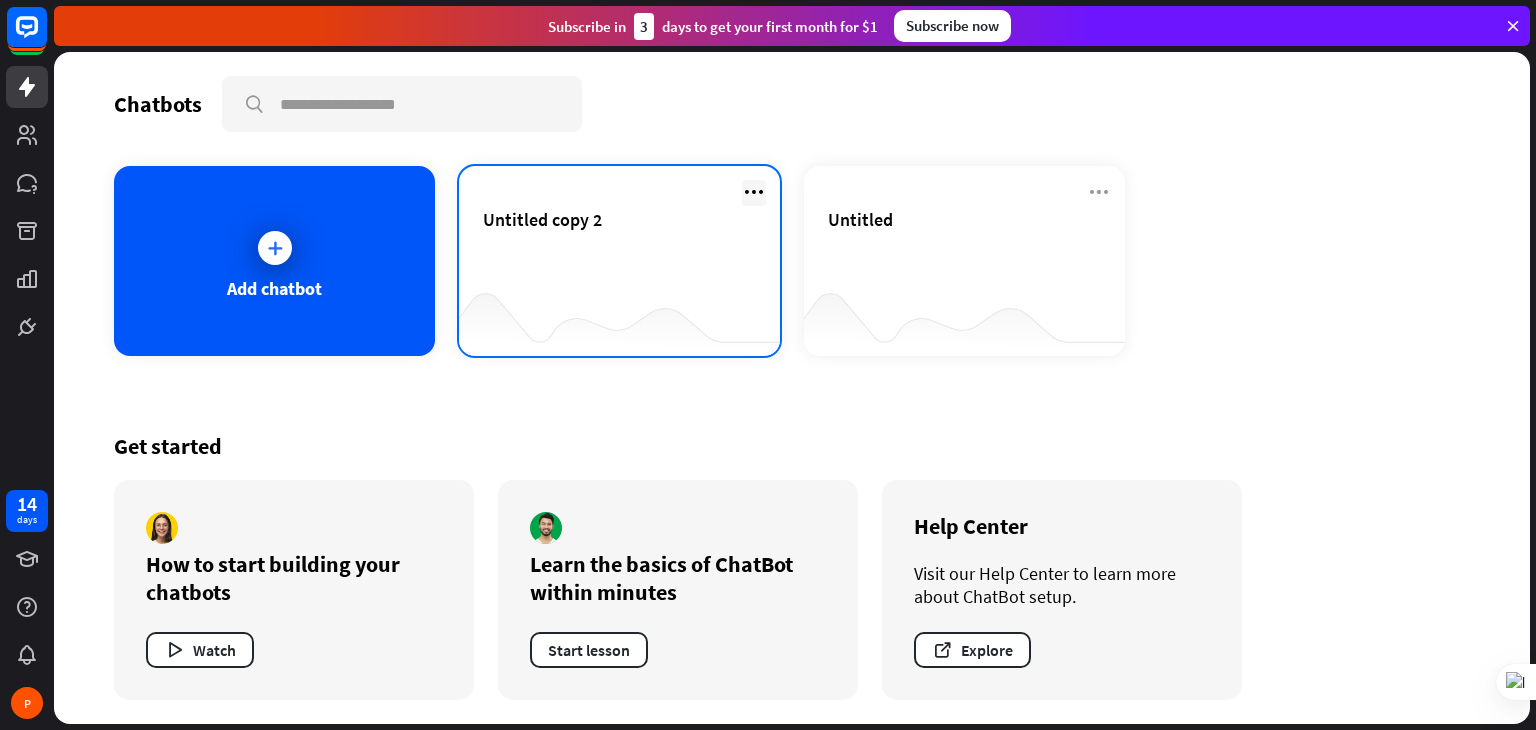 click at bounding box center (754, 192) 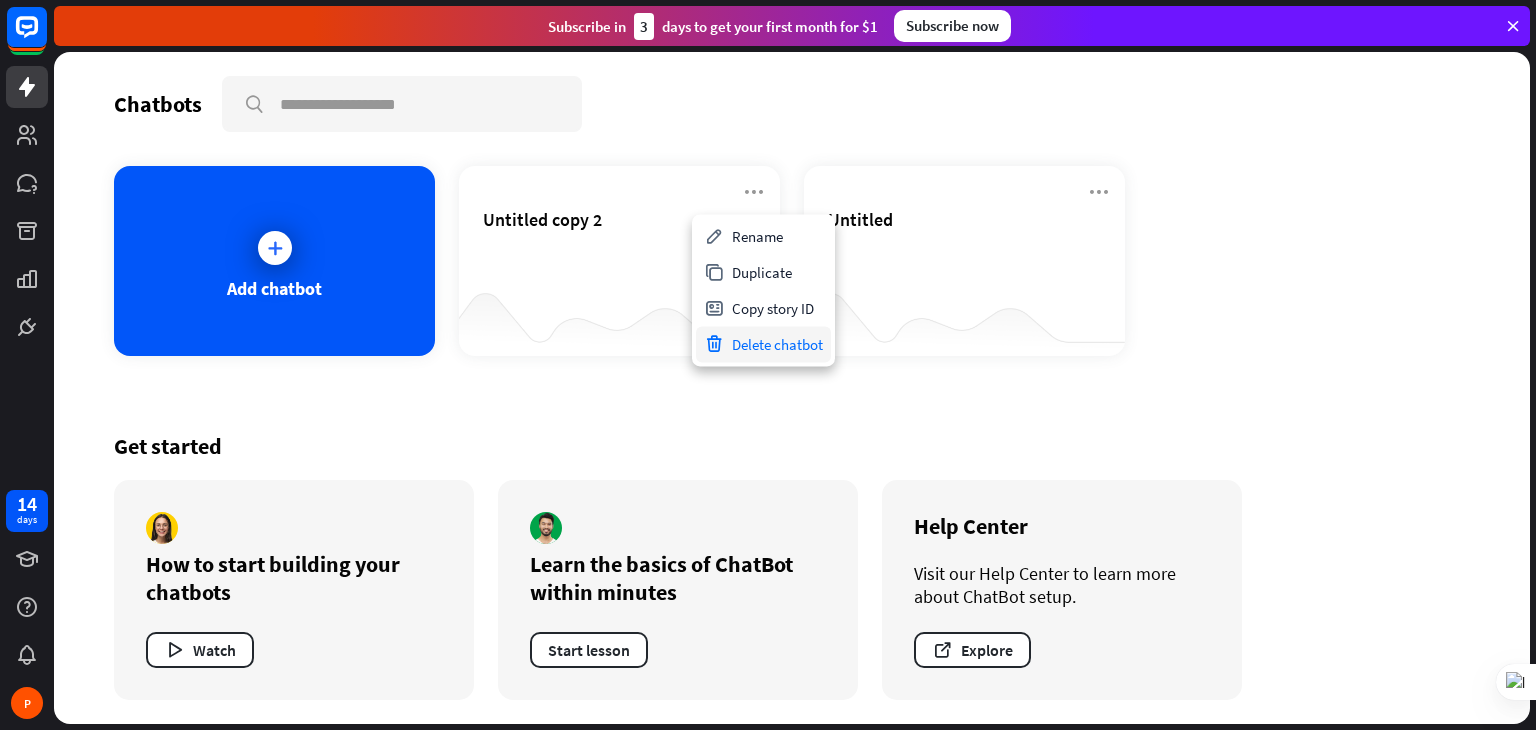 click on "Delete chatbot" at bounding box center [763, 344] 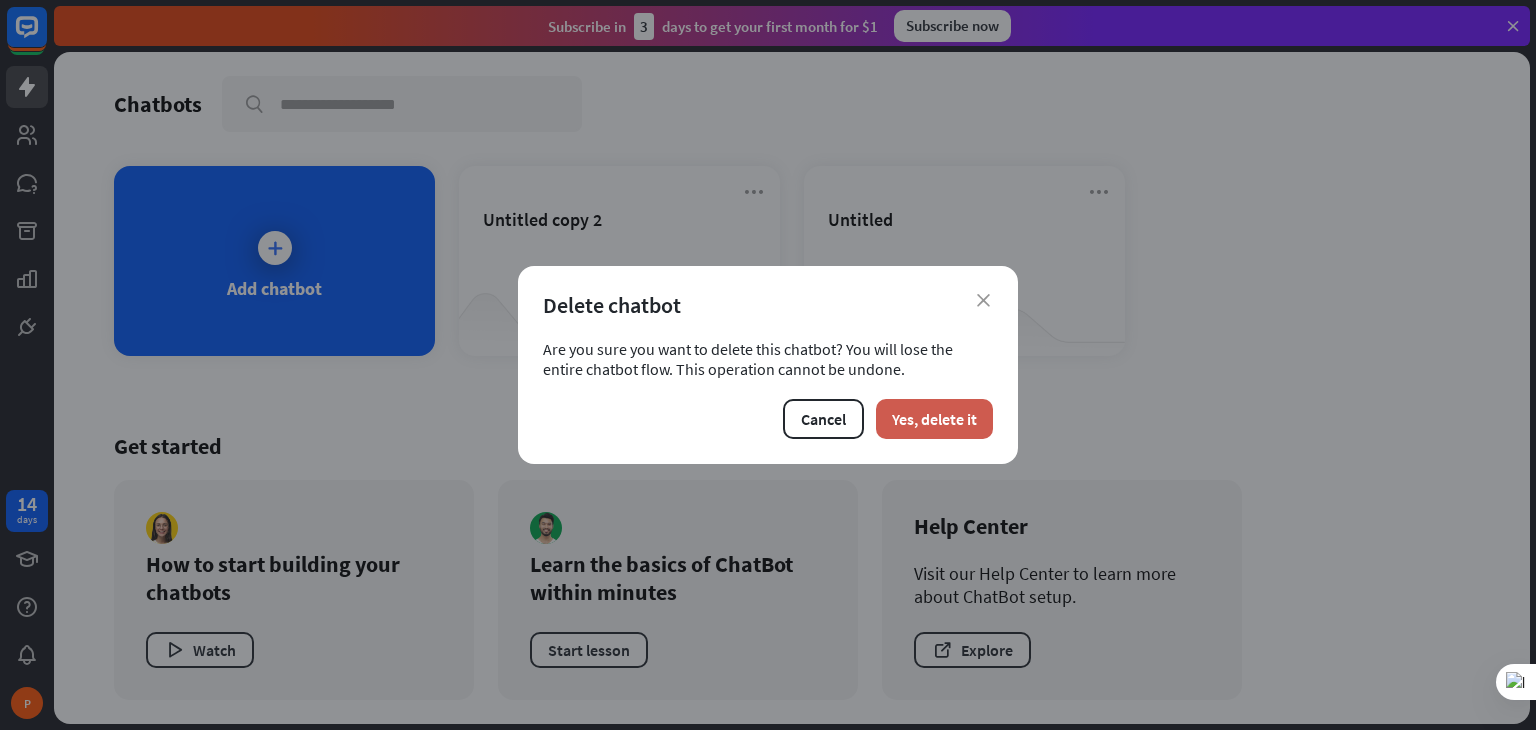 click on "Yes, delete it" at bounding box center (934, 419) 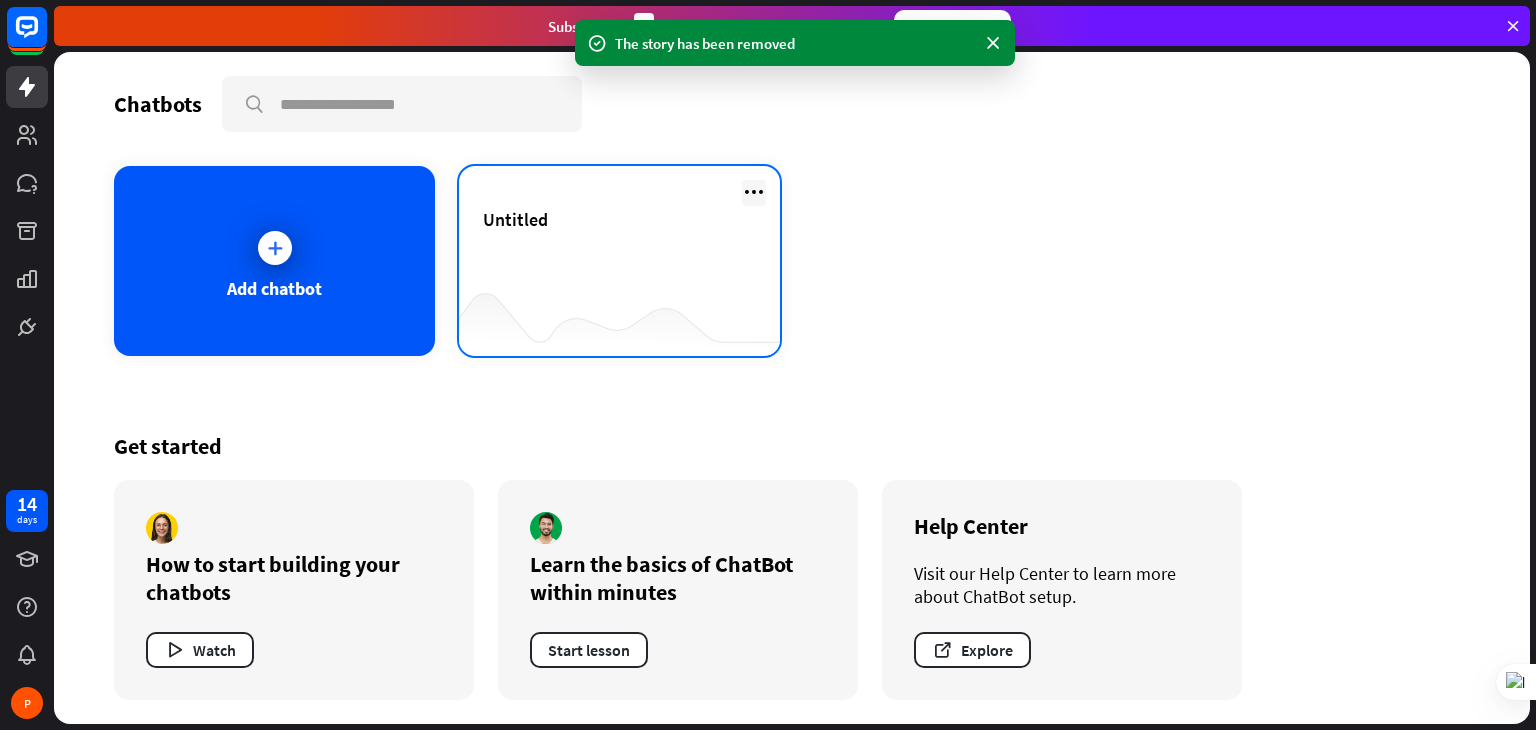 click at bounding box center [754, 192] 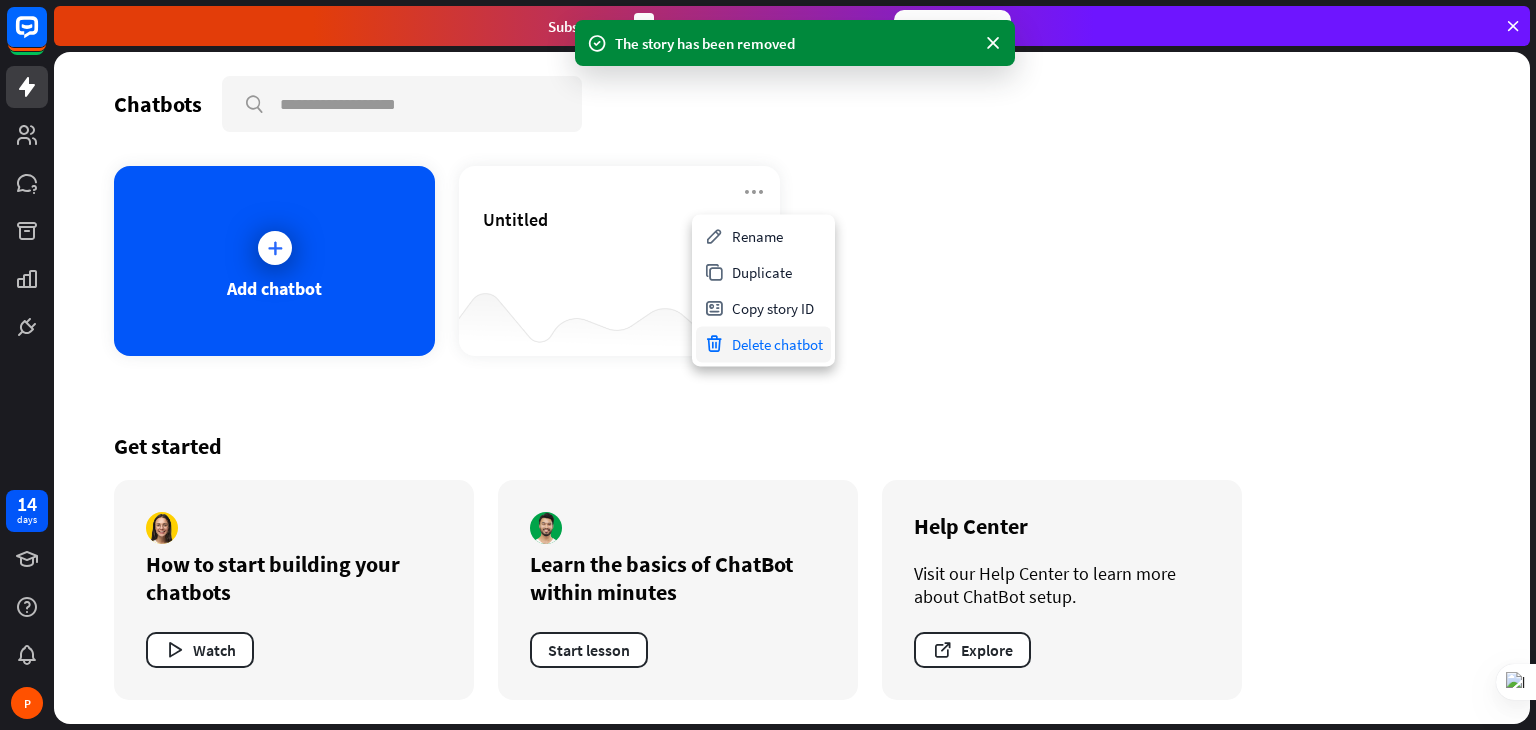 click on "Delete chatbot" at bounding box center [763, 344] 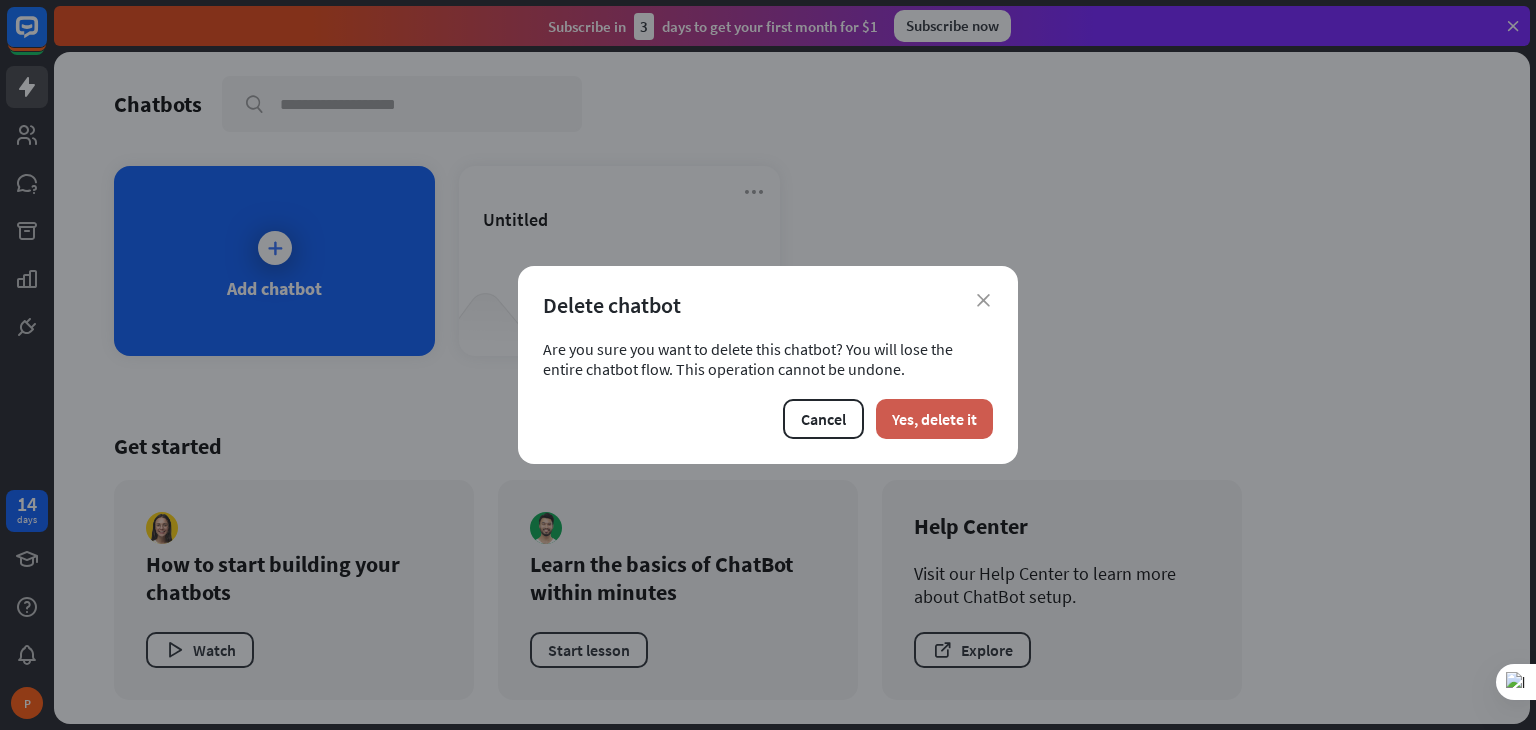 click on "Yes, delete it" at bounding box center (934, 419) 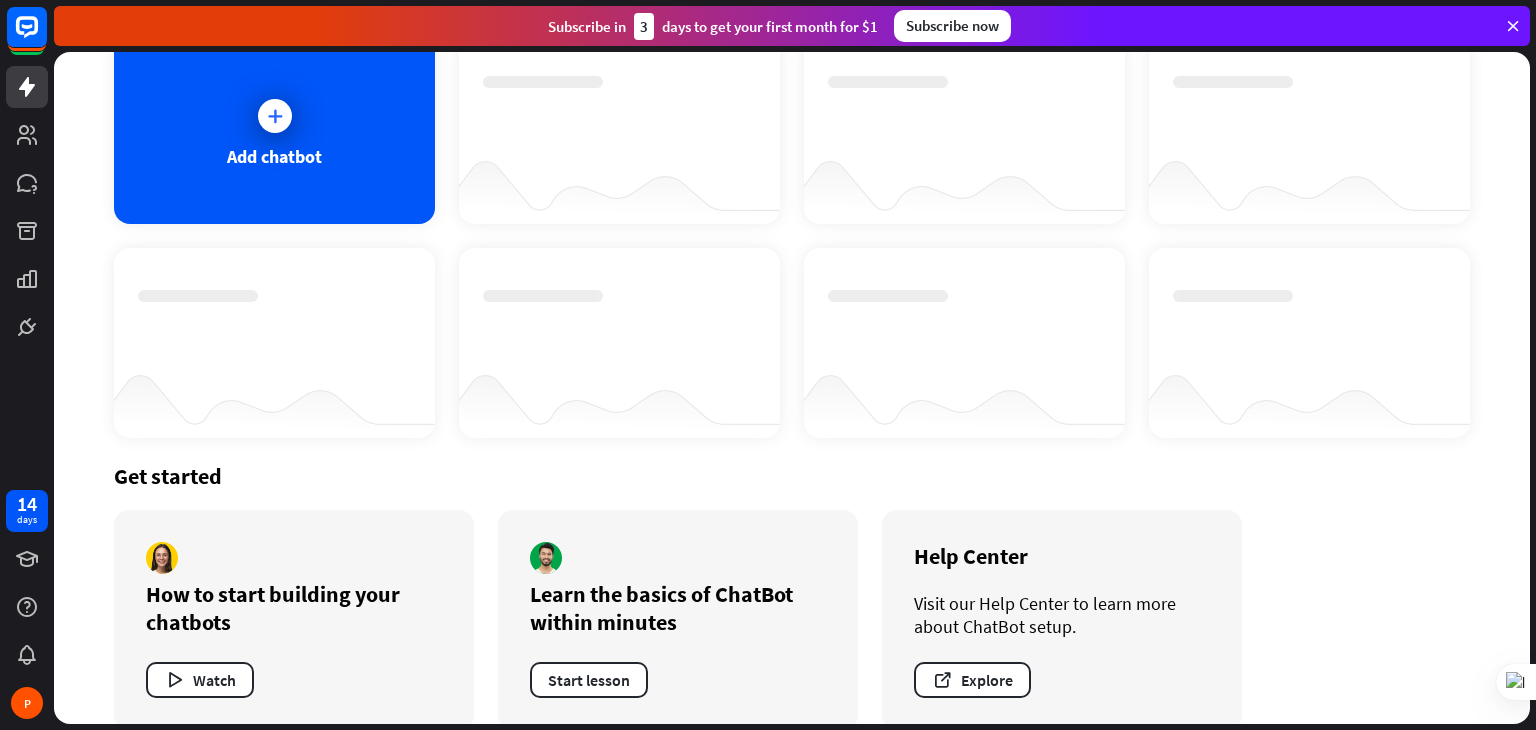 scroll, scrollTop: 0, scrollLeft: 0, axis: both 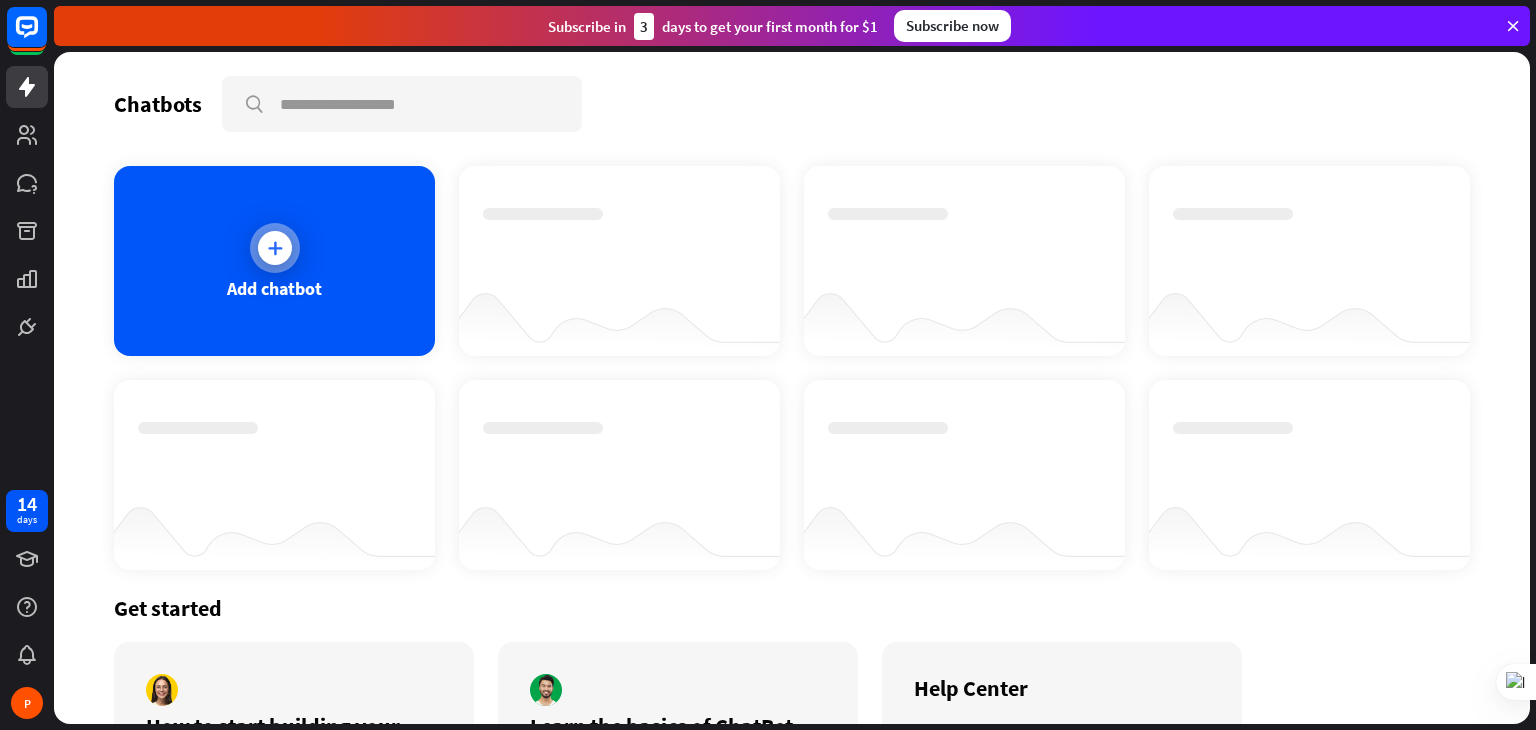 click on "Add chatbot" at bounding box center [274, 261] 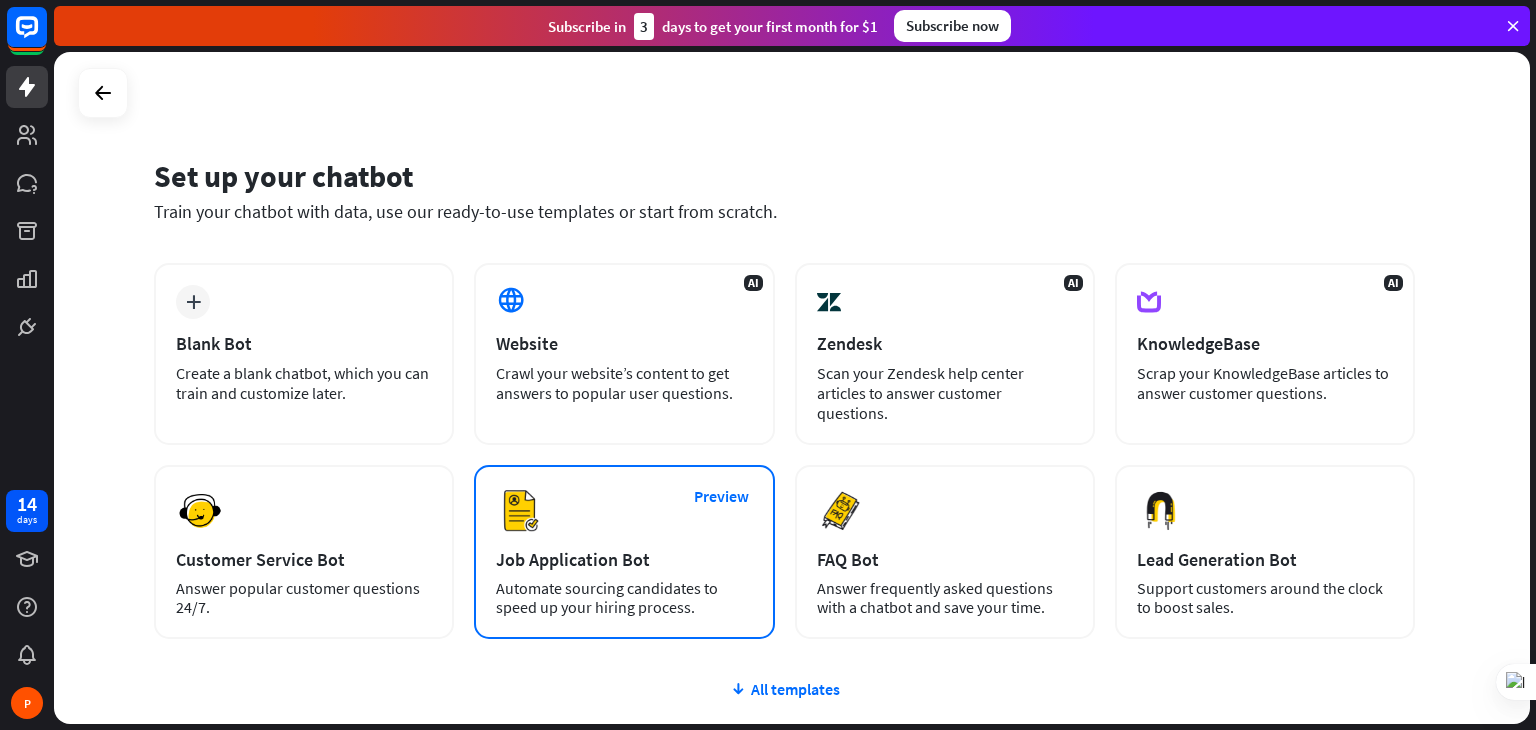 scroll, scrollTop: 133, scrollLeft: 0, axis: vertical 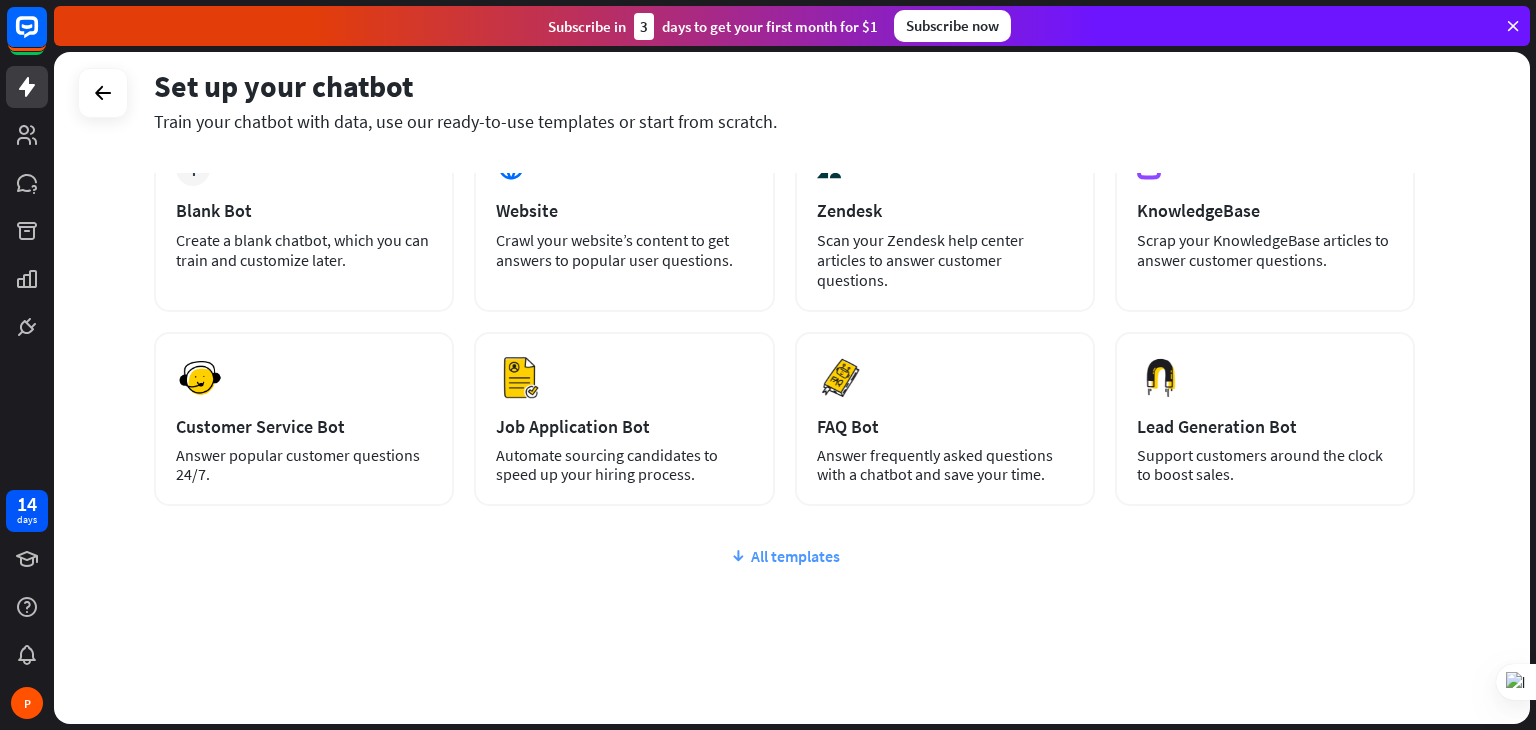 click on "All templates" at bounding box center [784, 556] 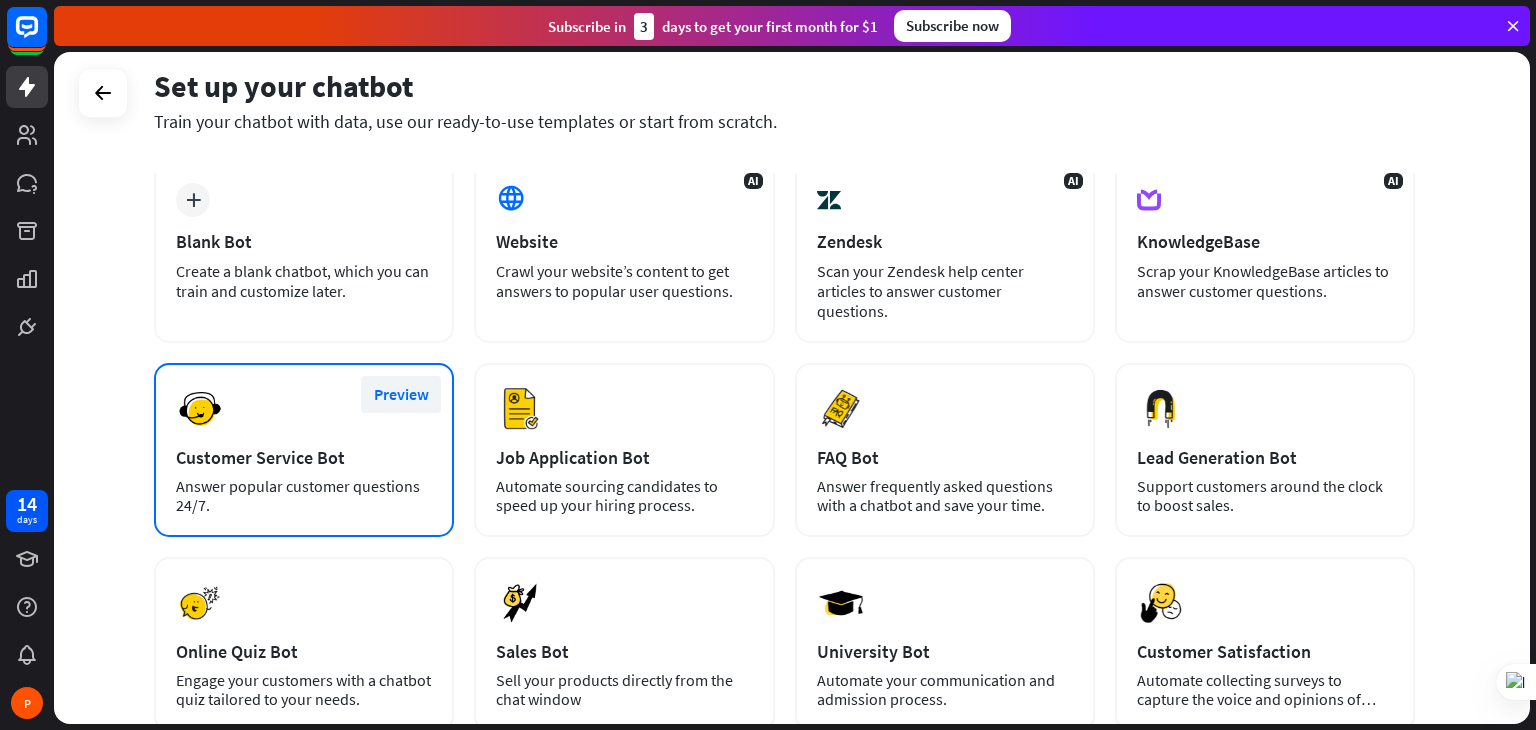 scroll, scrollTop: 0, scrollLeft: 0, axis: both 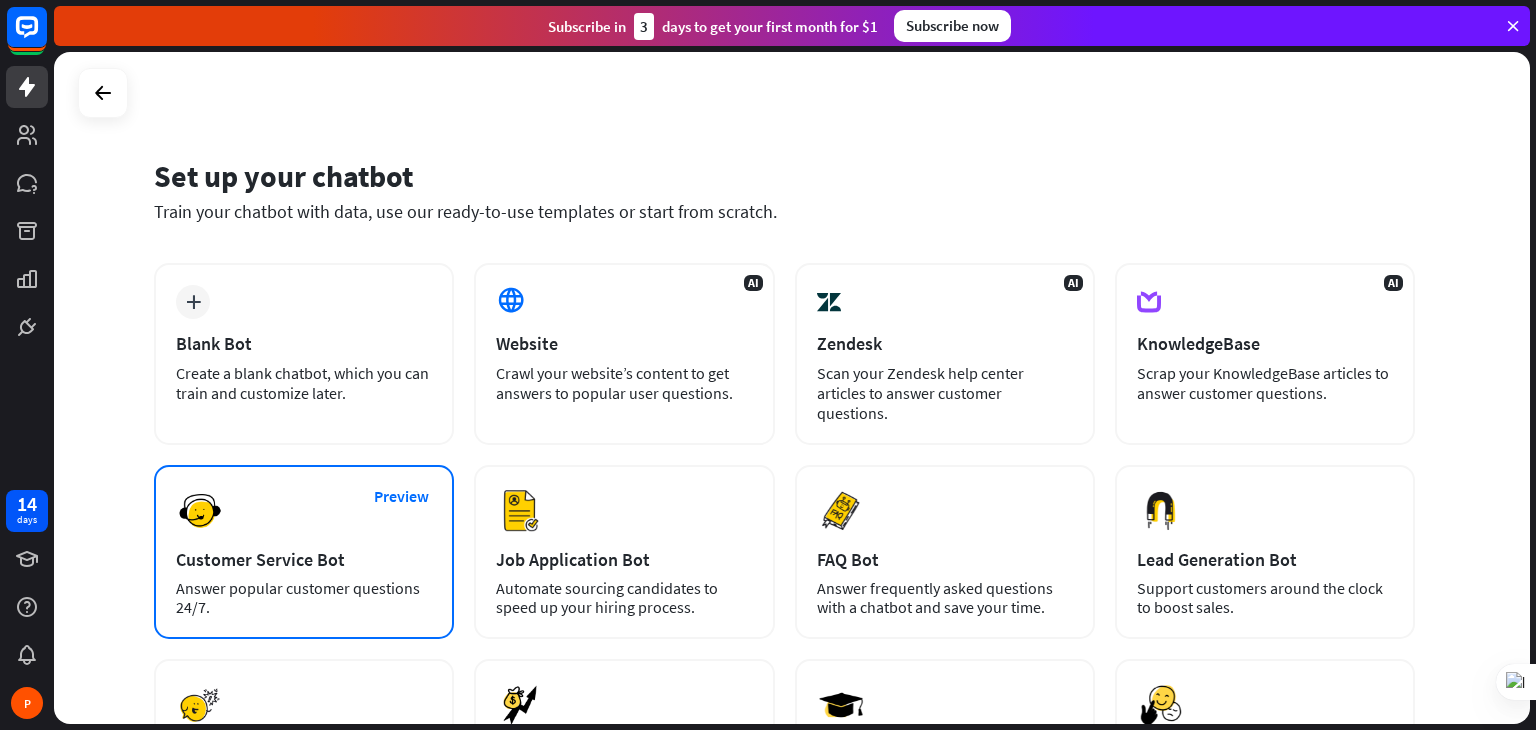 click on "Preview
Customer Service Bot
Answer popular customer questions 24/7." at bounding box center [304, 552] 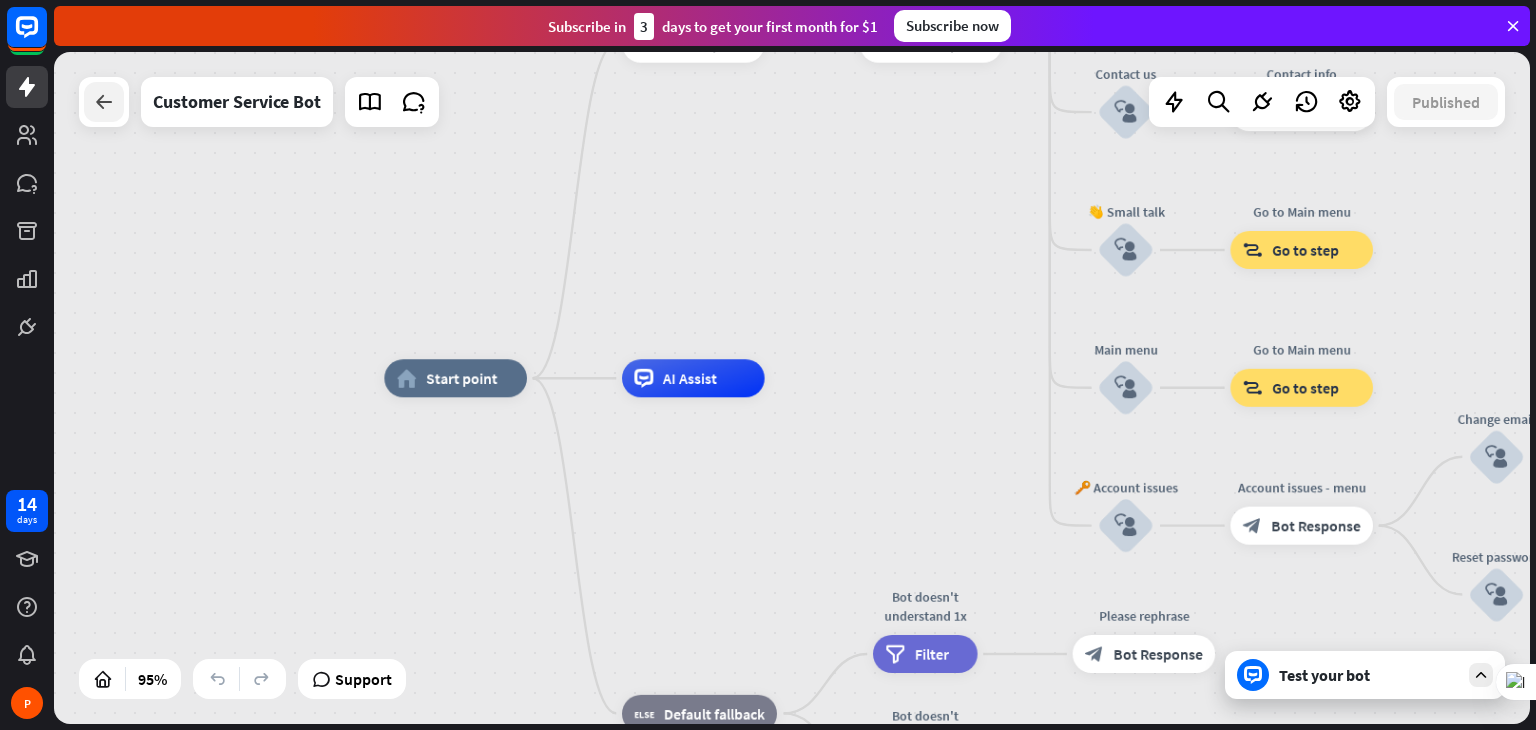 click at bounding box center (104, 102) 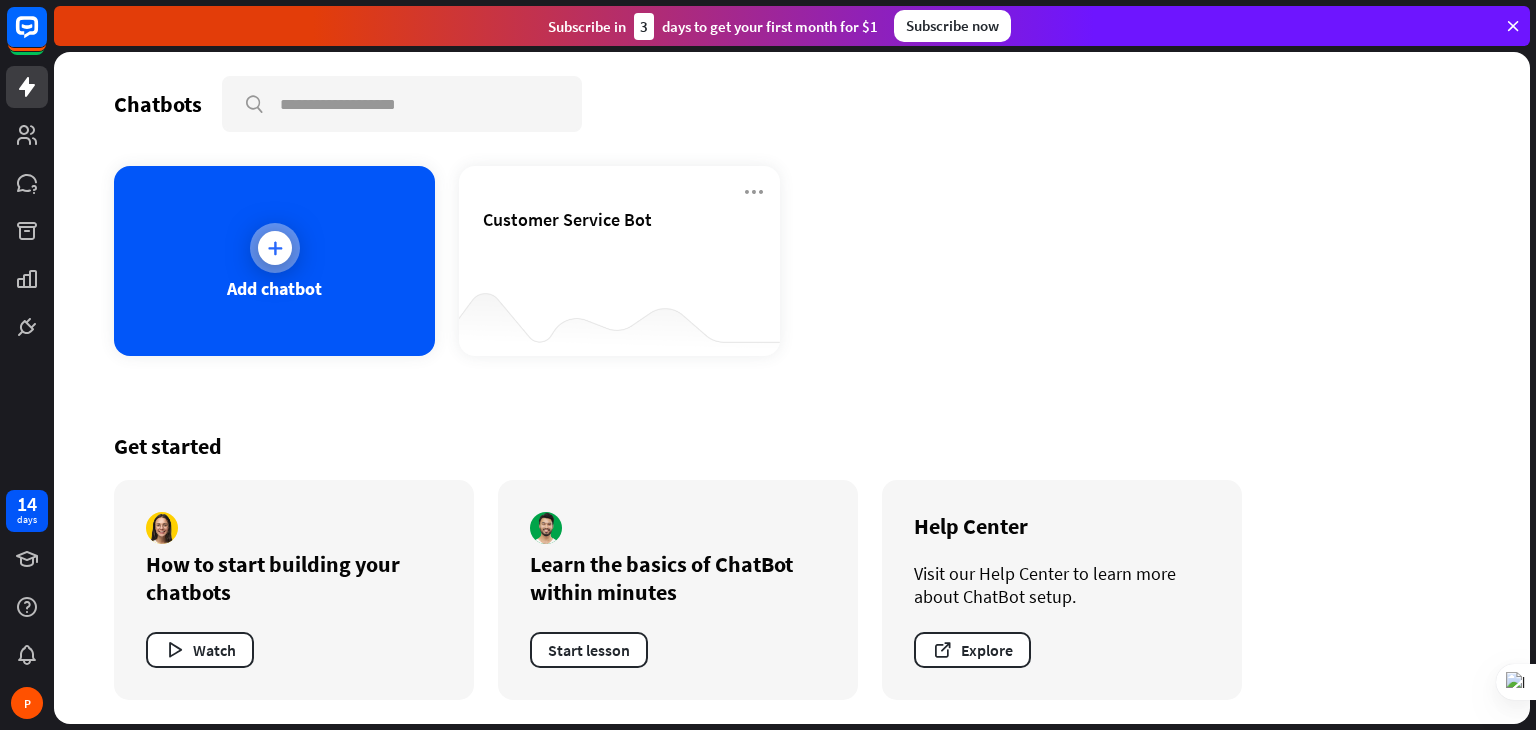 click on "Add chatbot" at bounding box center [274, 288] 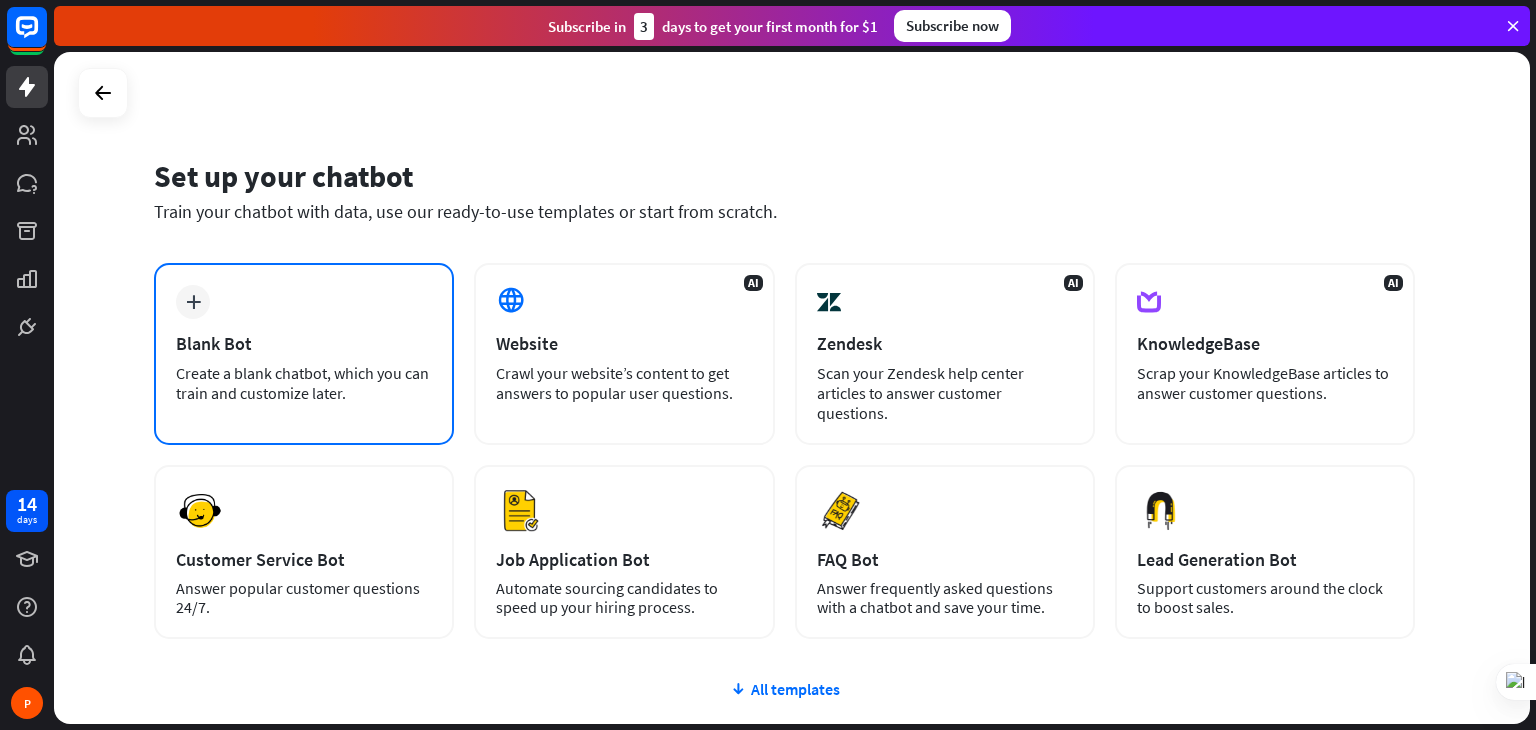 click on "plus   Blank Bot
Create a blank chatbot, which you can train and
customize later." at bounding box center (304, 354) 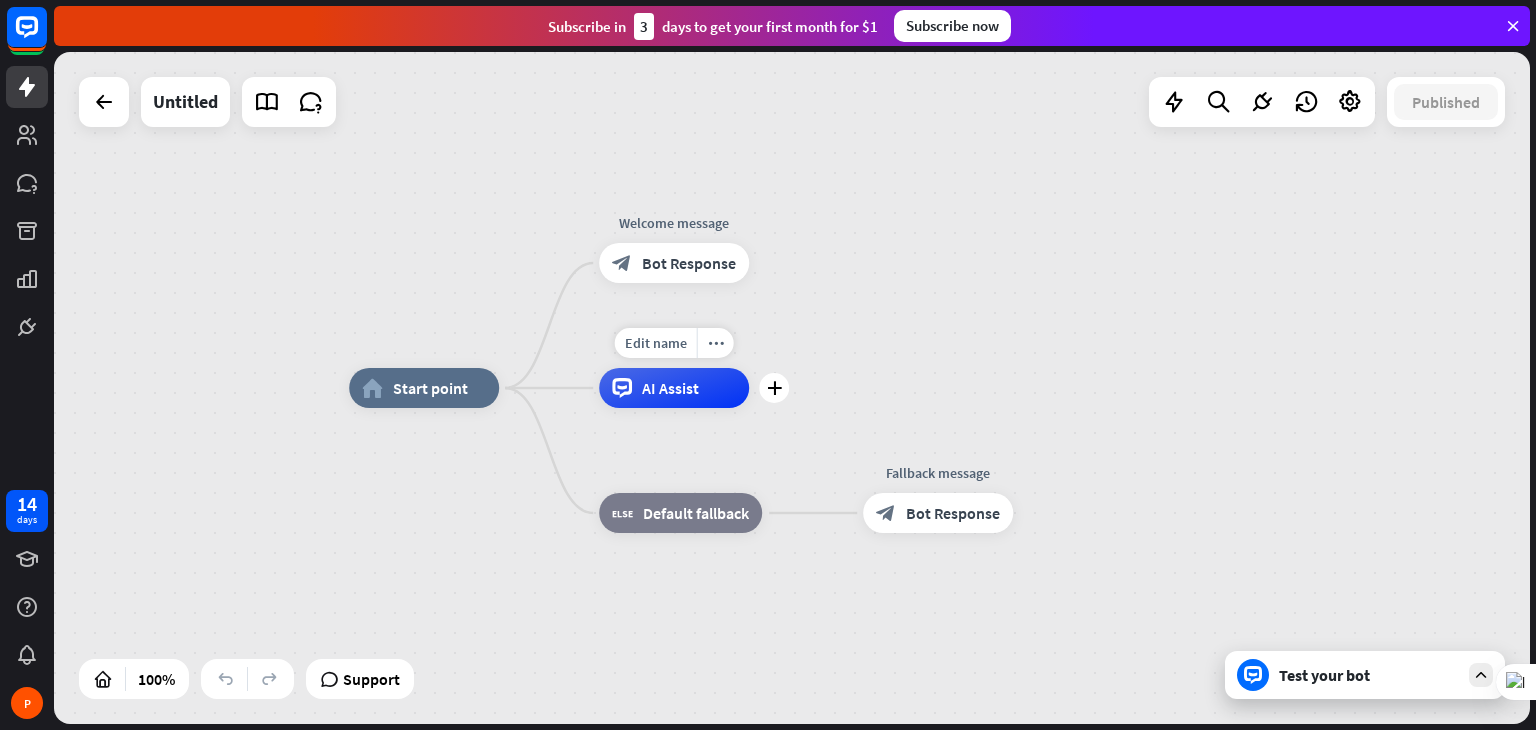 click on "AI Assist" at bounding box center [670, 388] 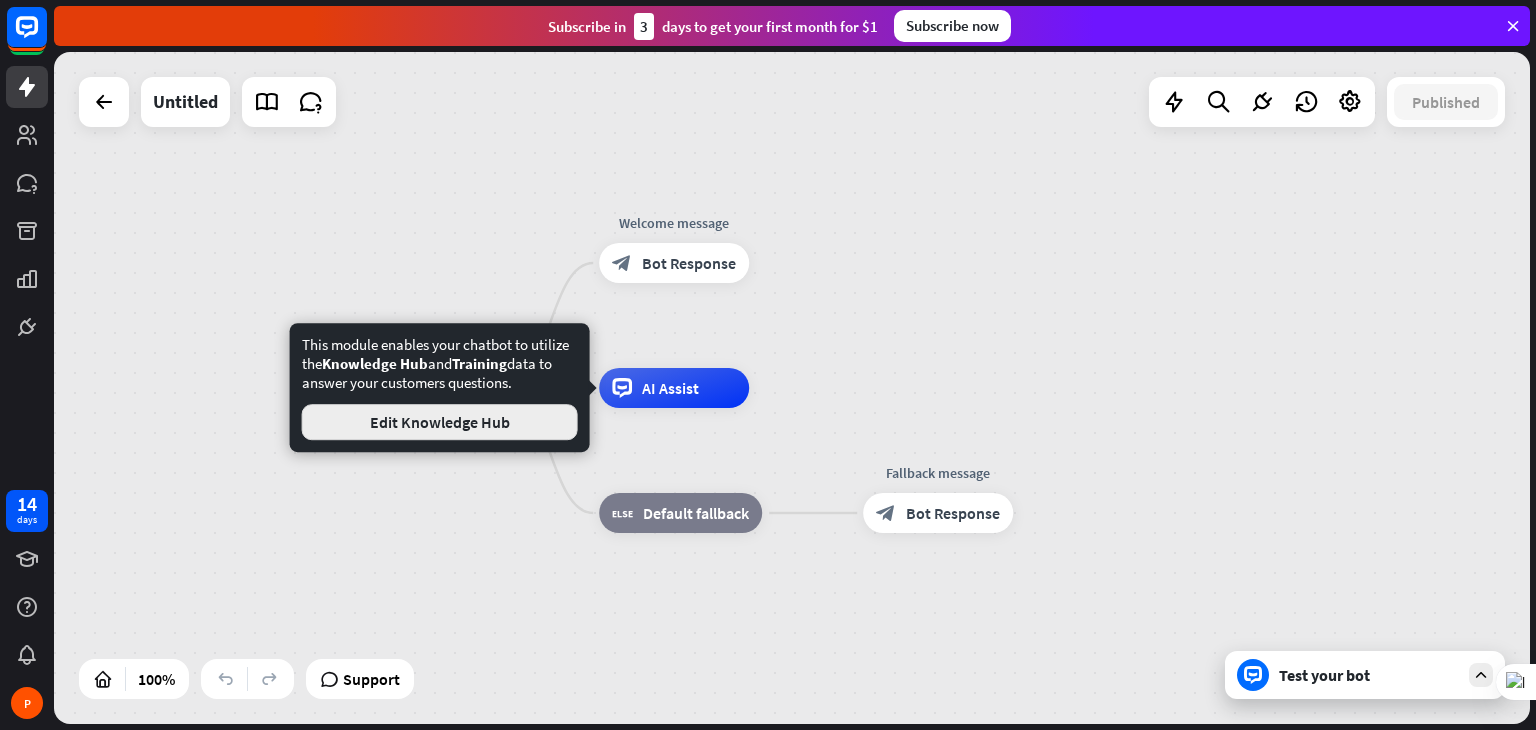 click on "Edit Knowledge Hub" at bounding box center (440, 422) 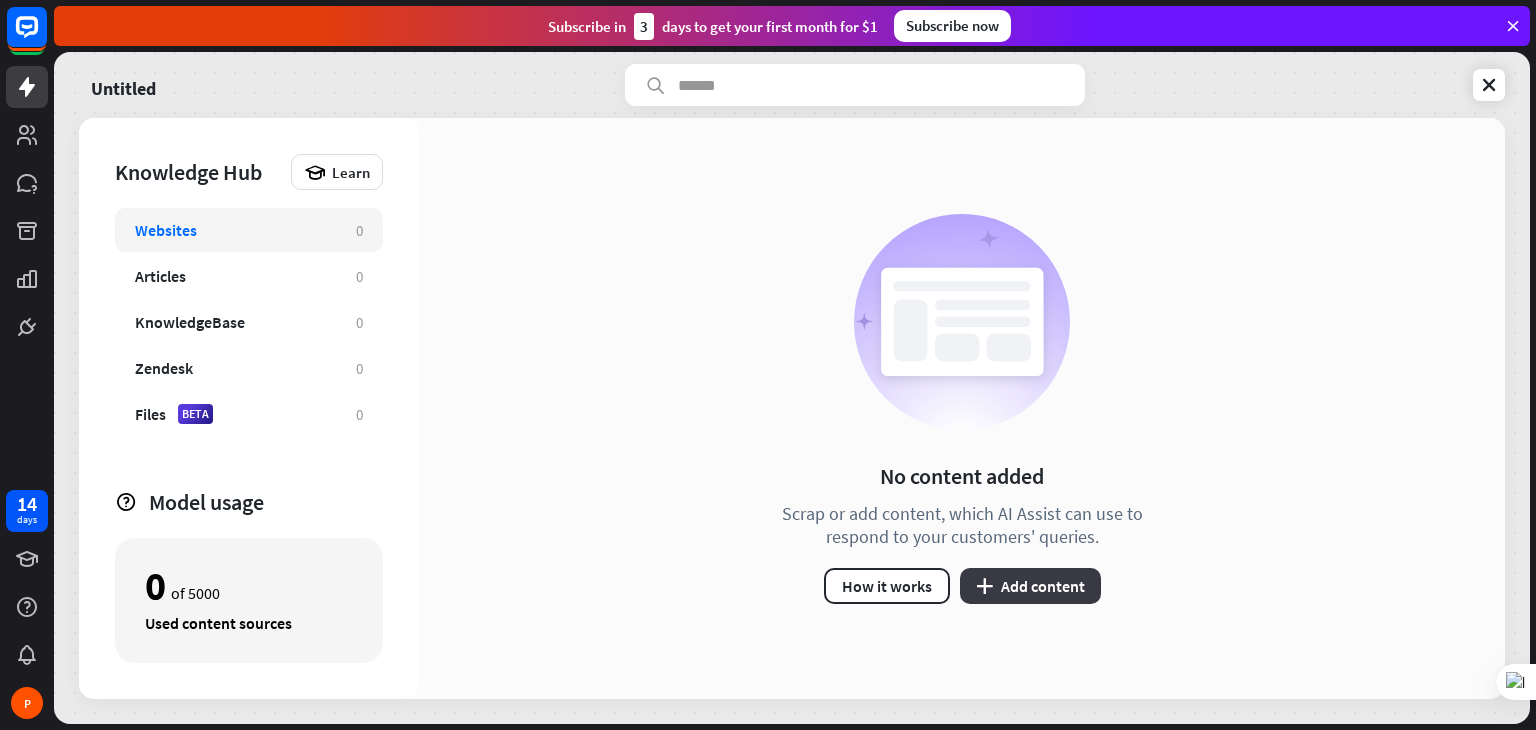 click on "plus
Add content" at bounding box center [1030, 586] 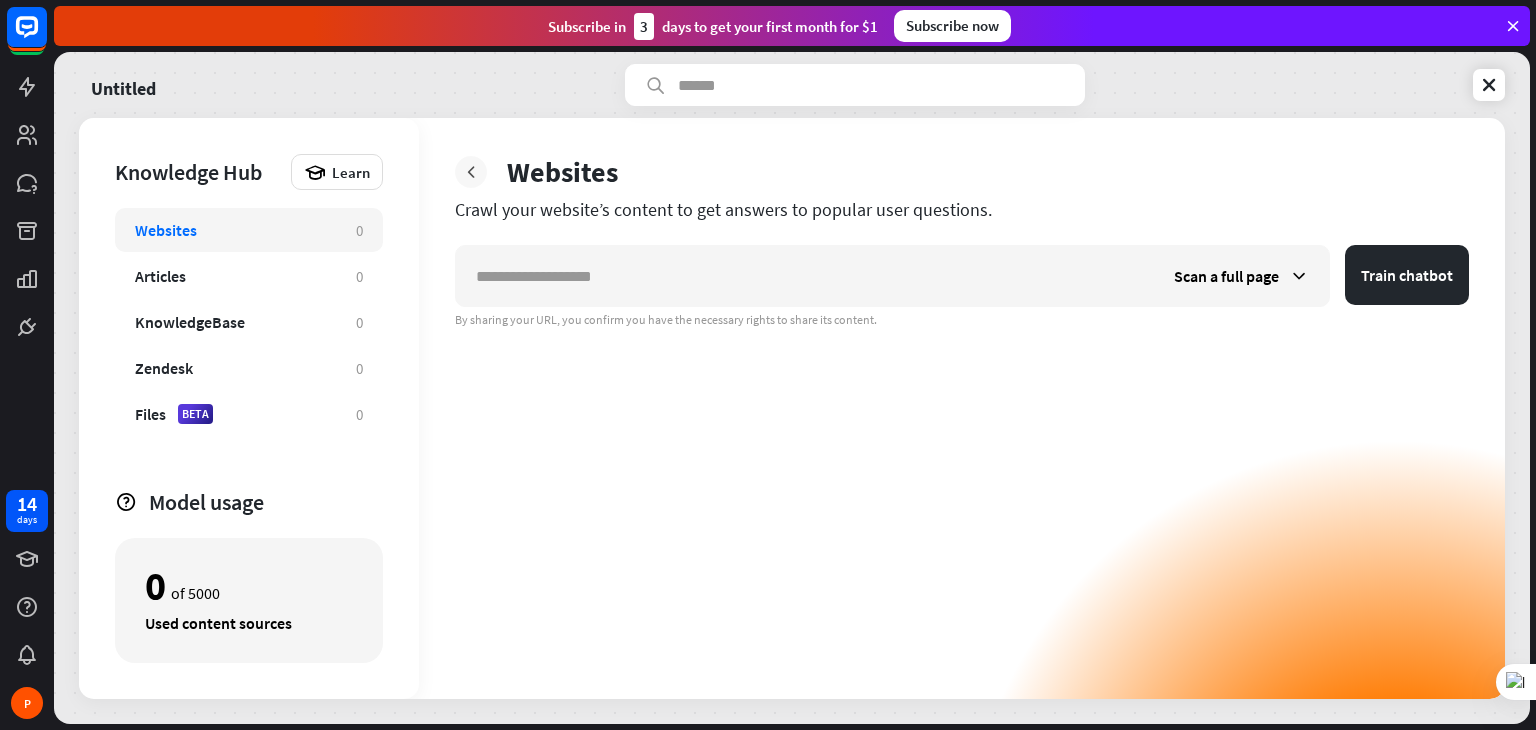 click at bounding box center [471, 172] 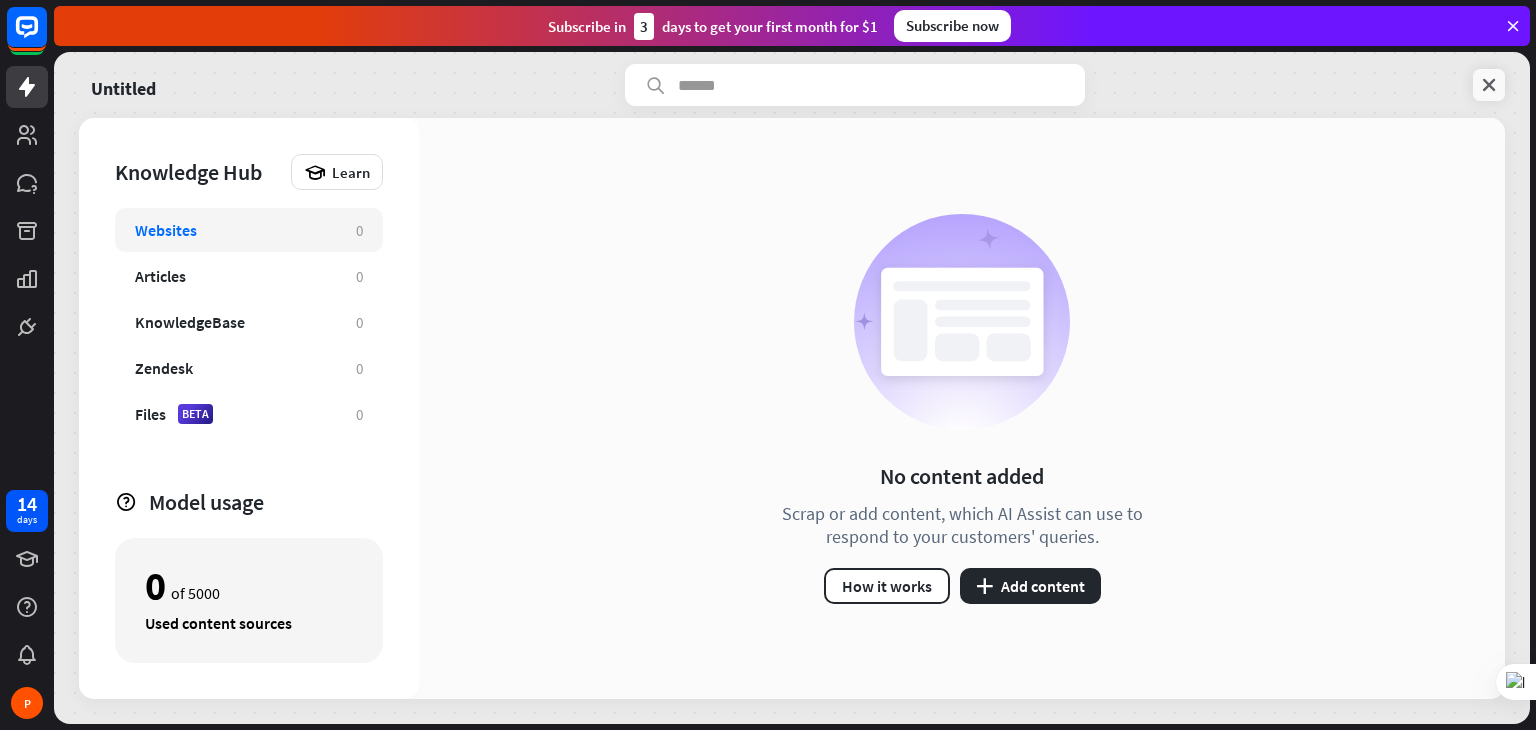 click at bounding box center (1489, 85) 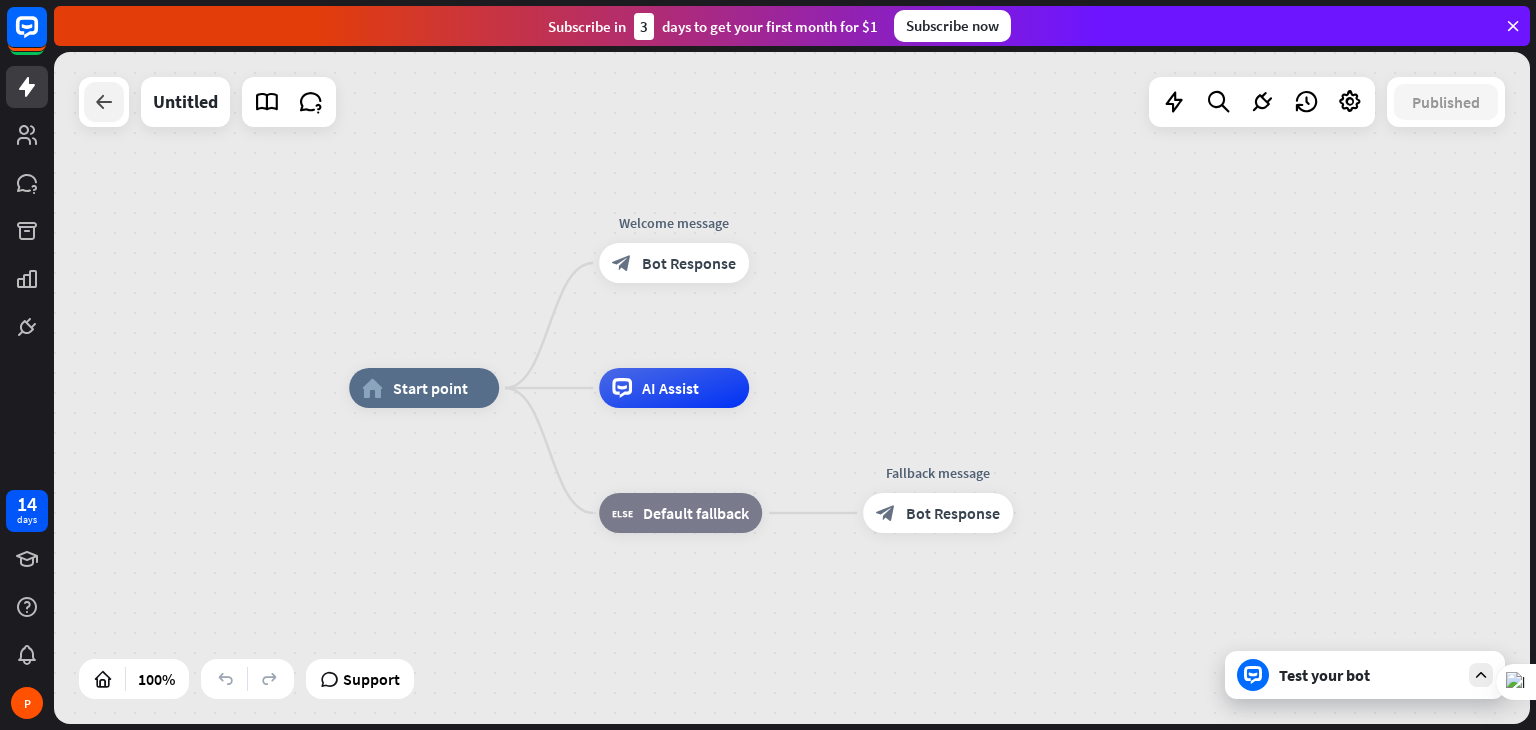 click at bounding box center [104, 102] 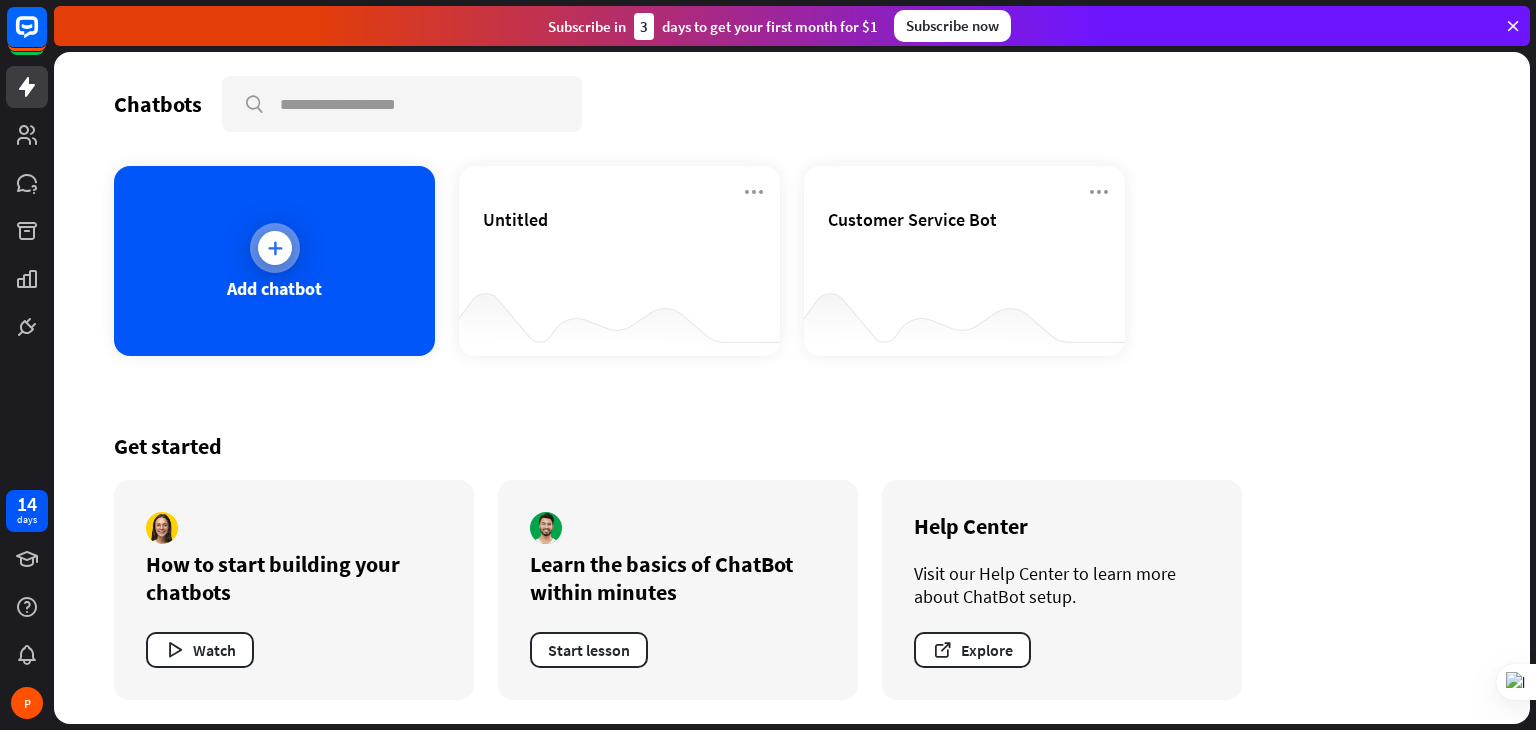 click on "Add chatbot" at bounding box center [274, 261] 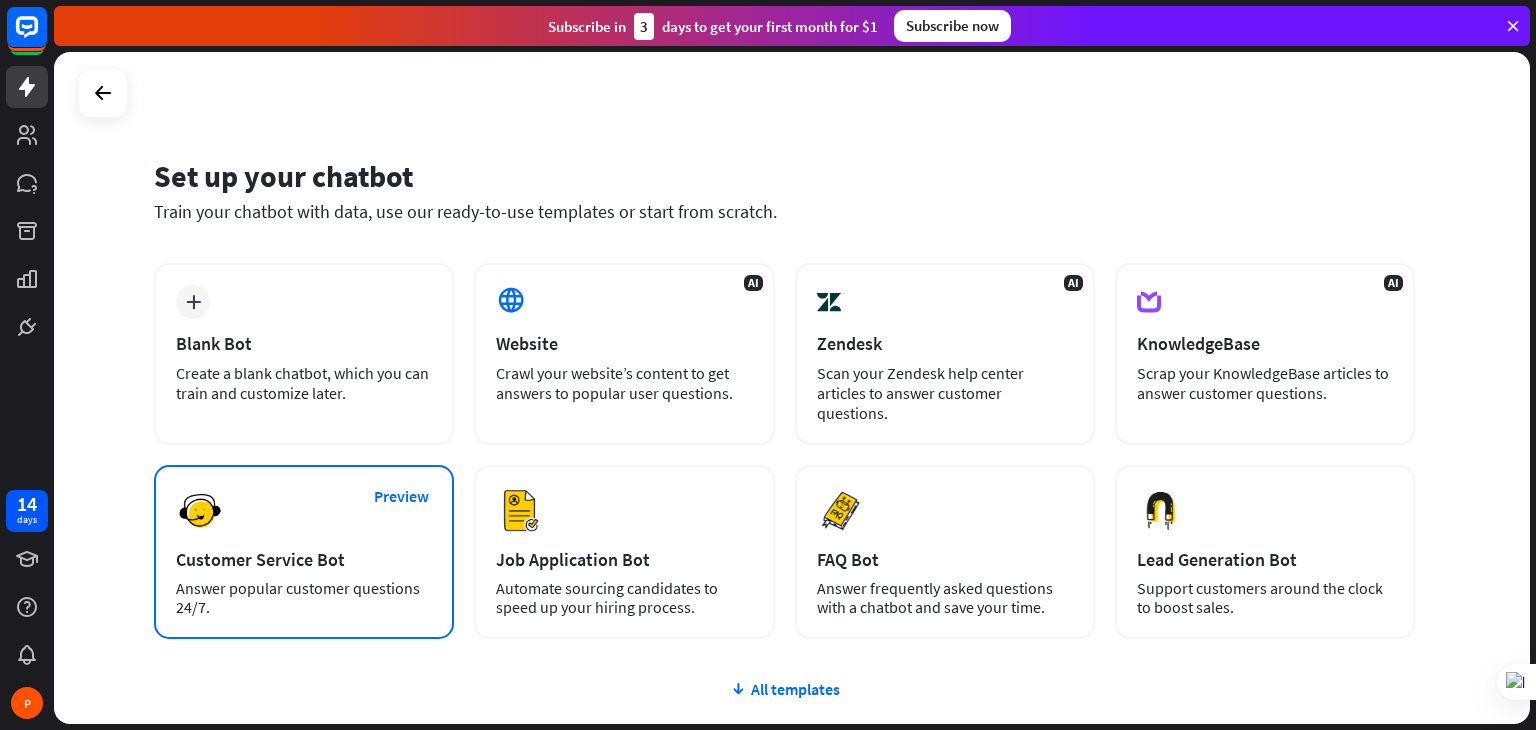 scroll, scrollTop: 133, scrollLeft: 0, axis: vertical 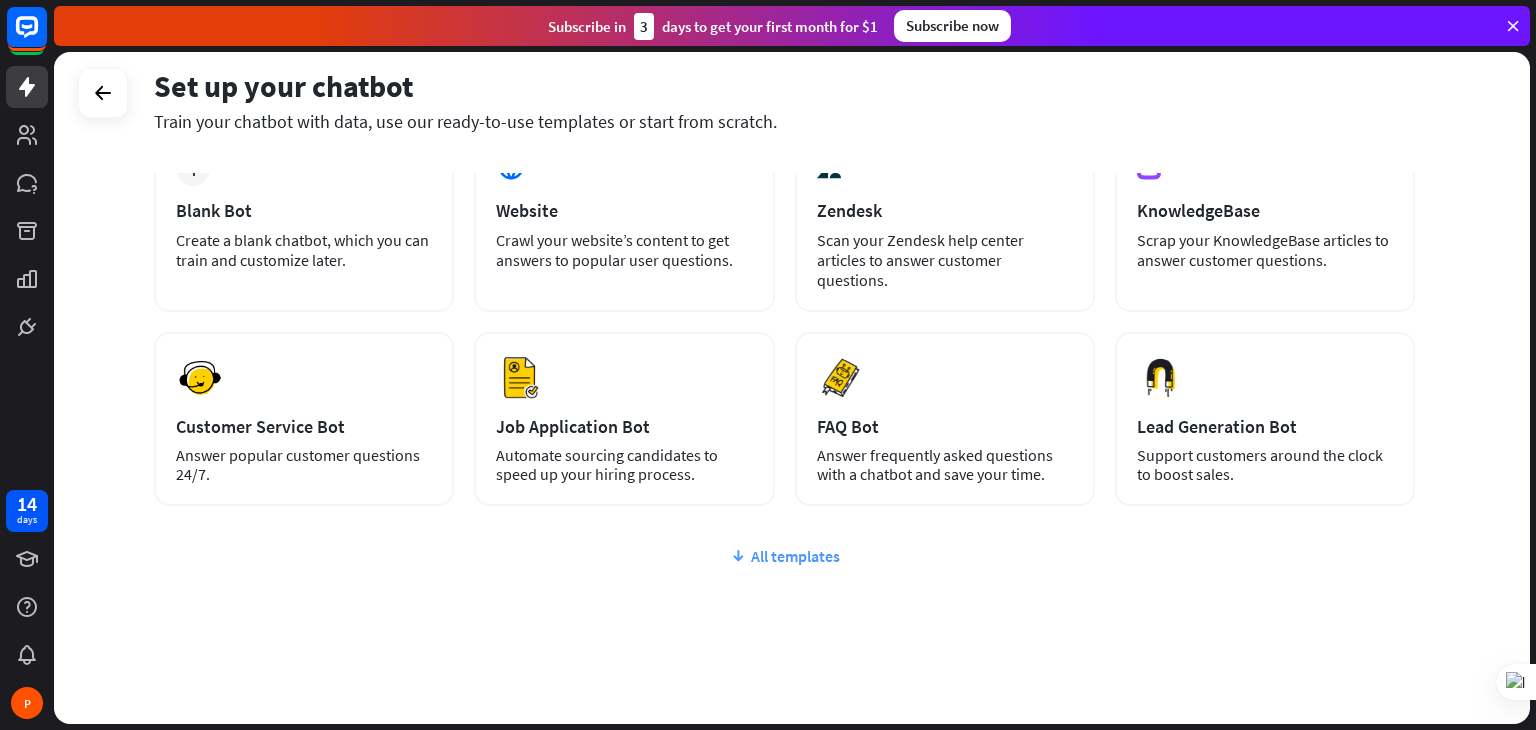 click on "All templates" at bounding box center (784, 556) 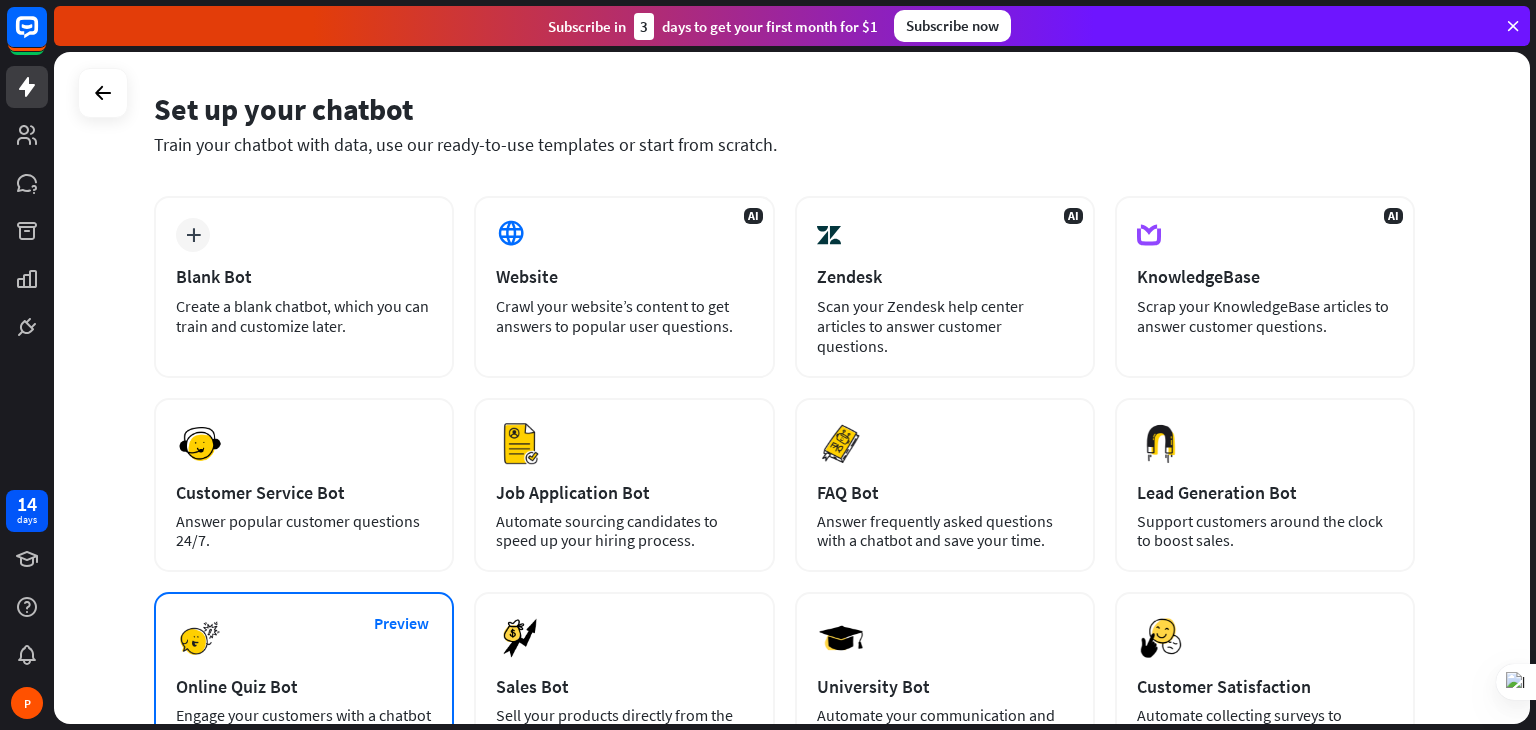scroll, scrollTop: 68, scrollLeft: 0, axis: vertical 